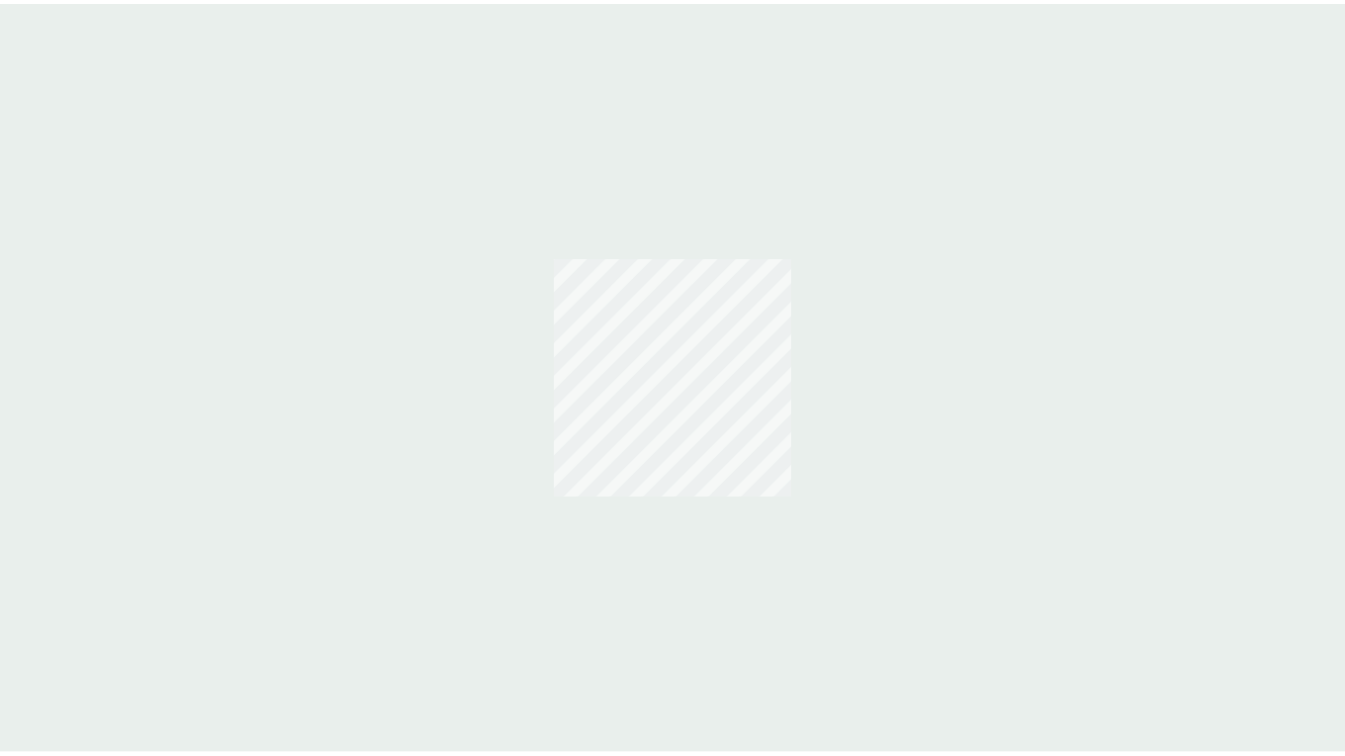 scroll, scrollTop: 0, scrollLeft: 0, axis: both 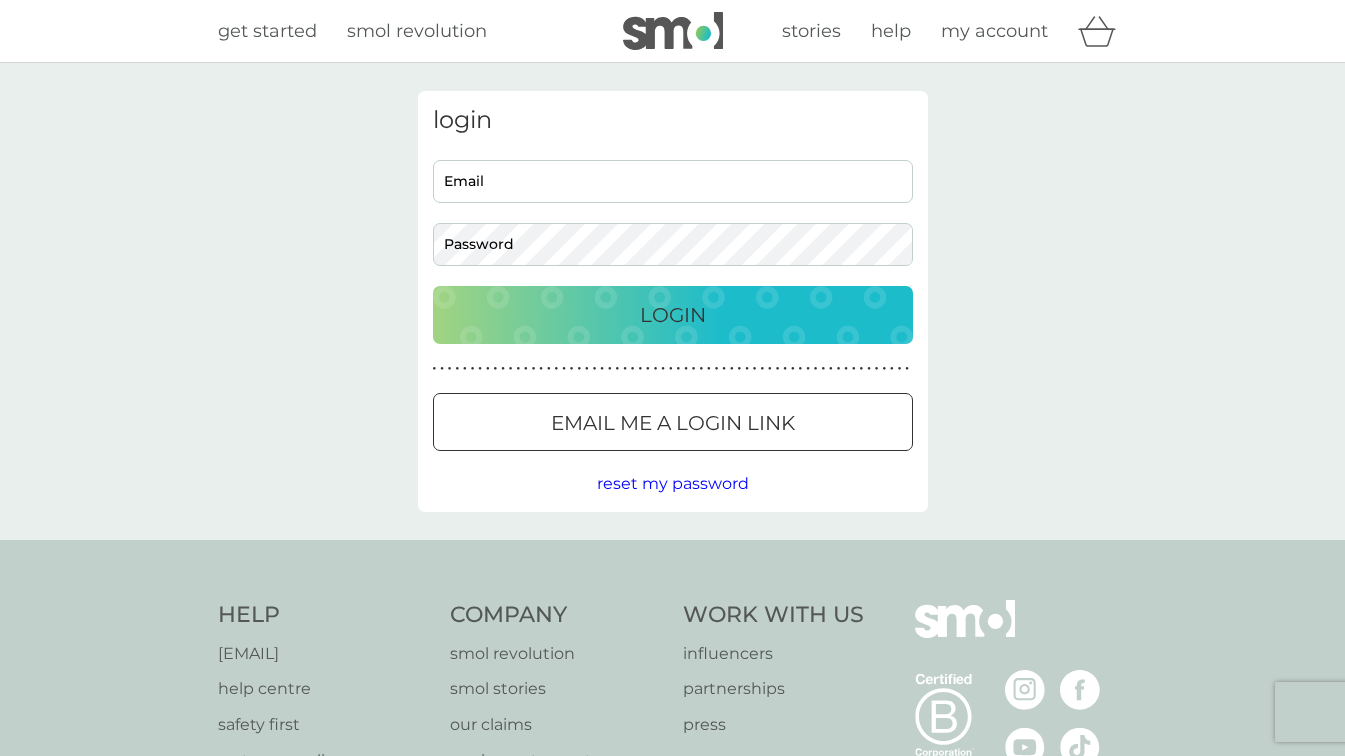 type on "[EMAIL]" 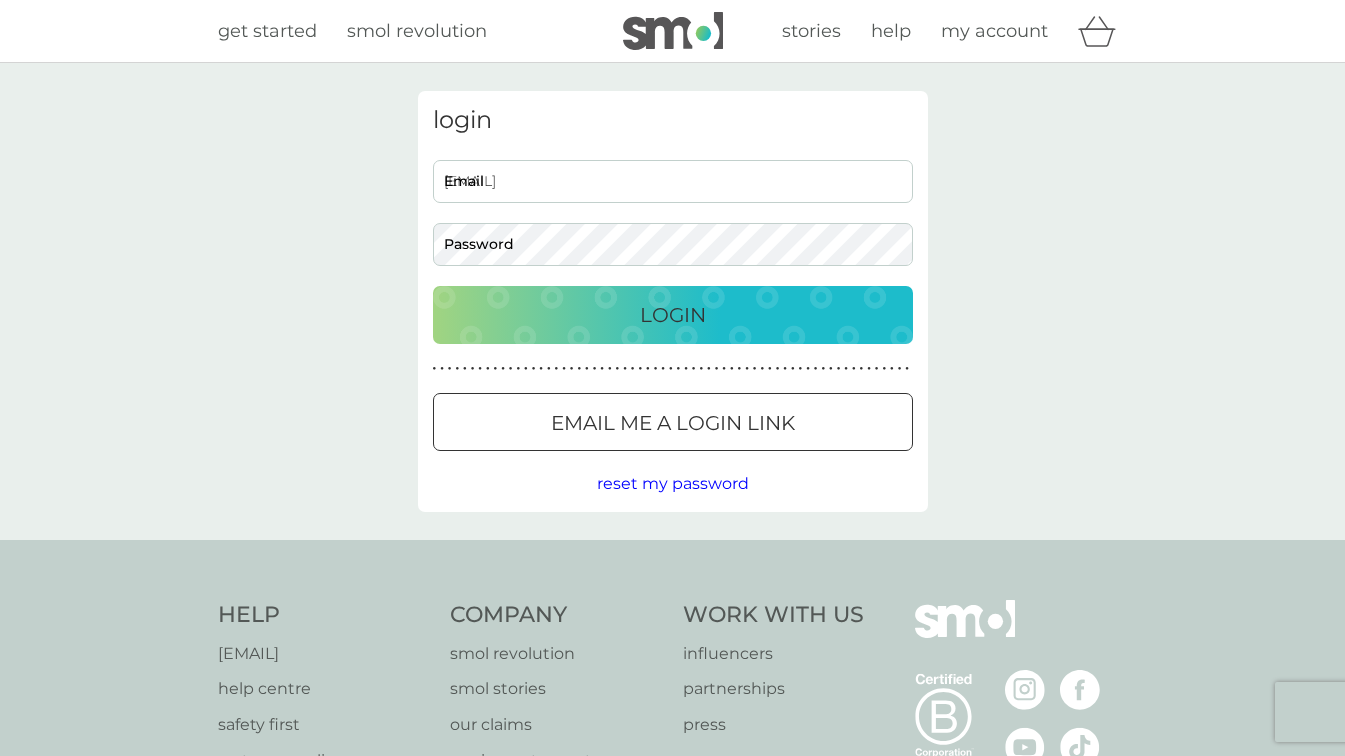 click on "Login" at bounding box center (673, 315) 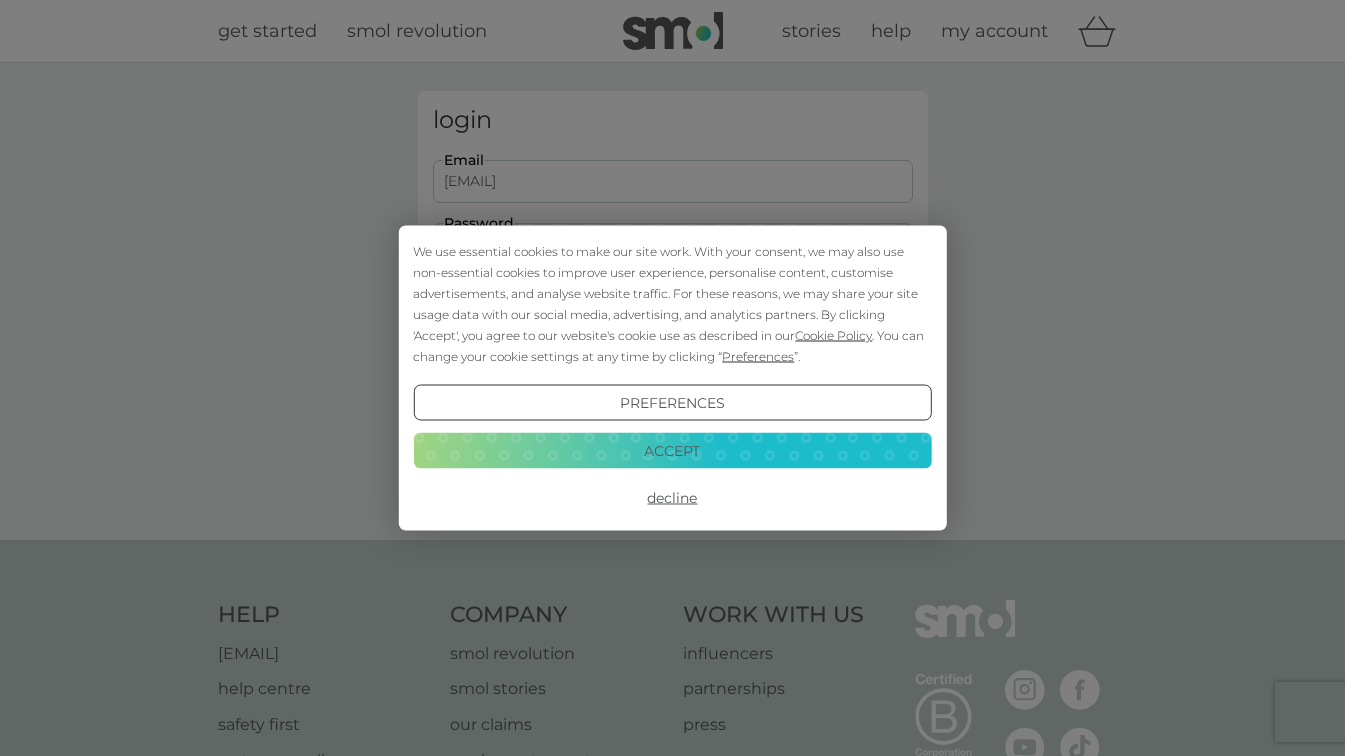 scroll, scrollTop: 0, scrollLeft: 0, axis: both 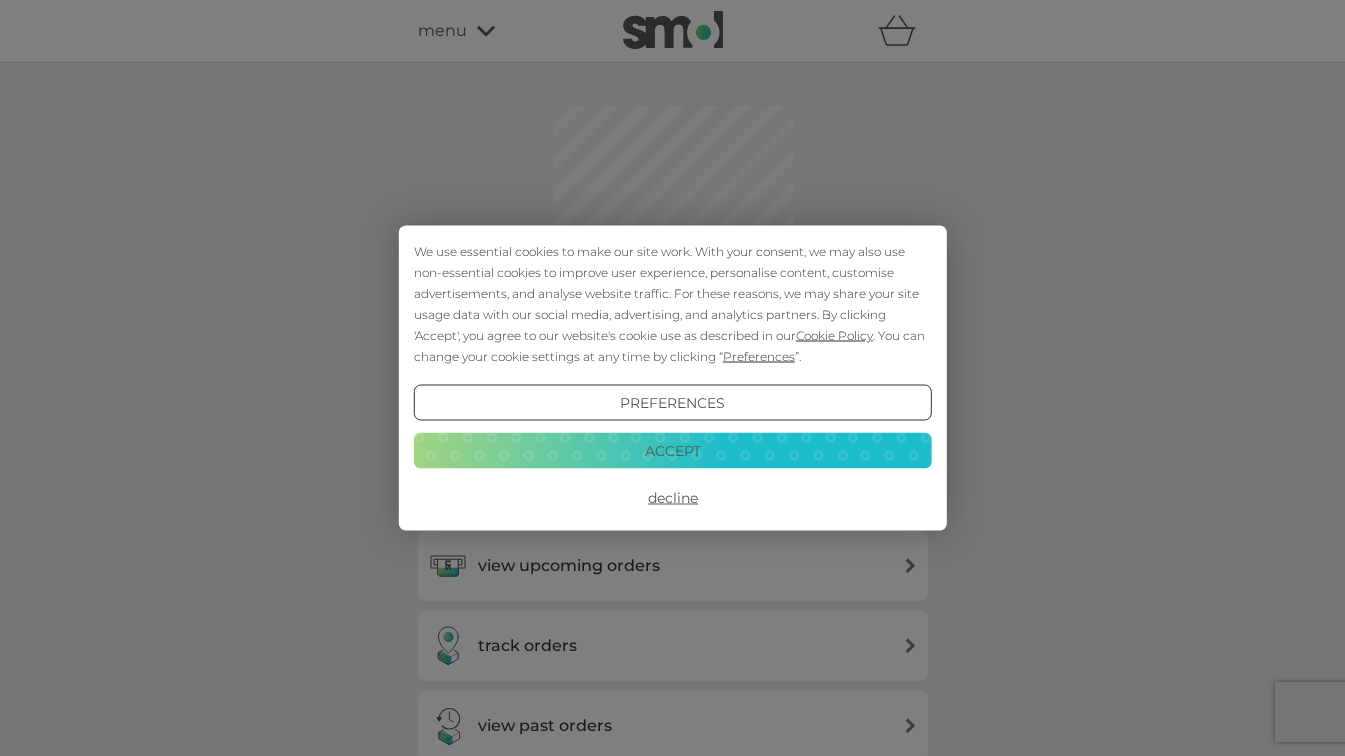 click on "Accept" at bounding box center (672, 450) 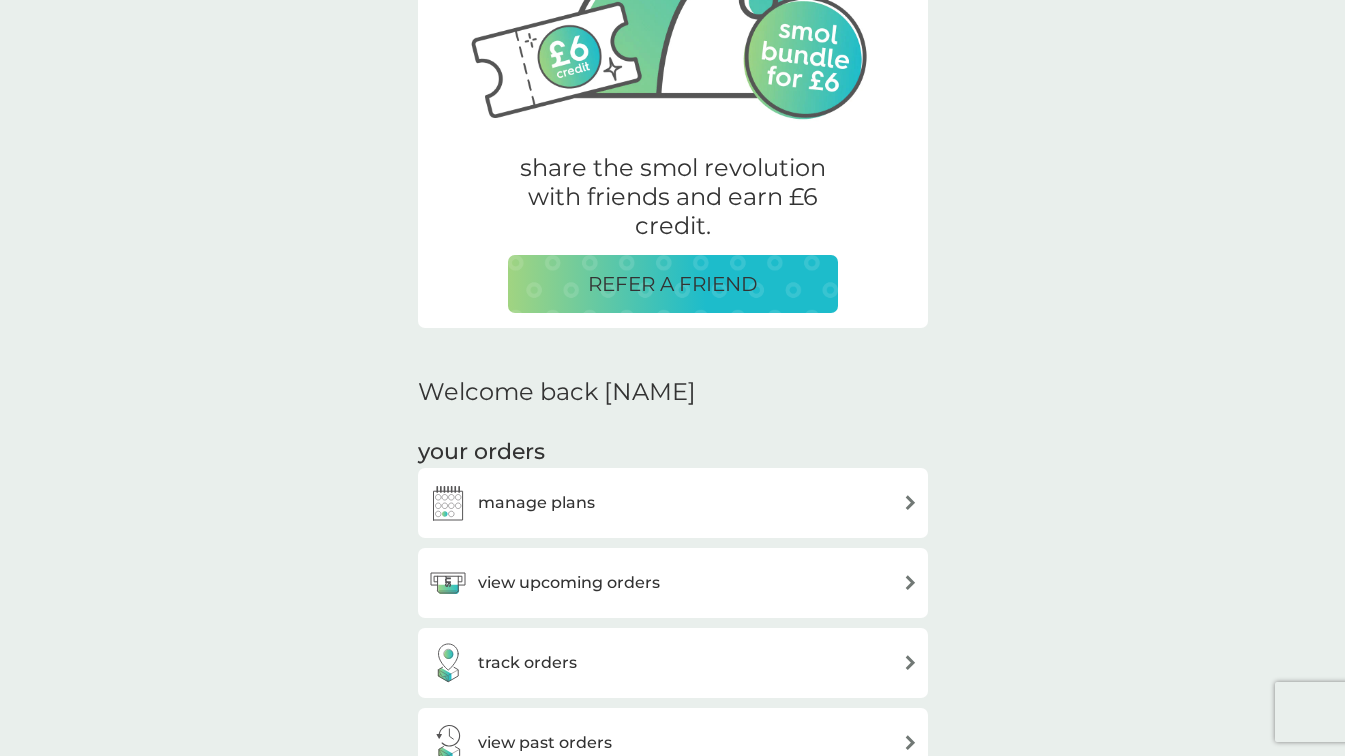 scroll, scrollTop: 266, scrollLeft: 0, axis: vertical 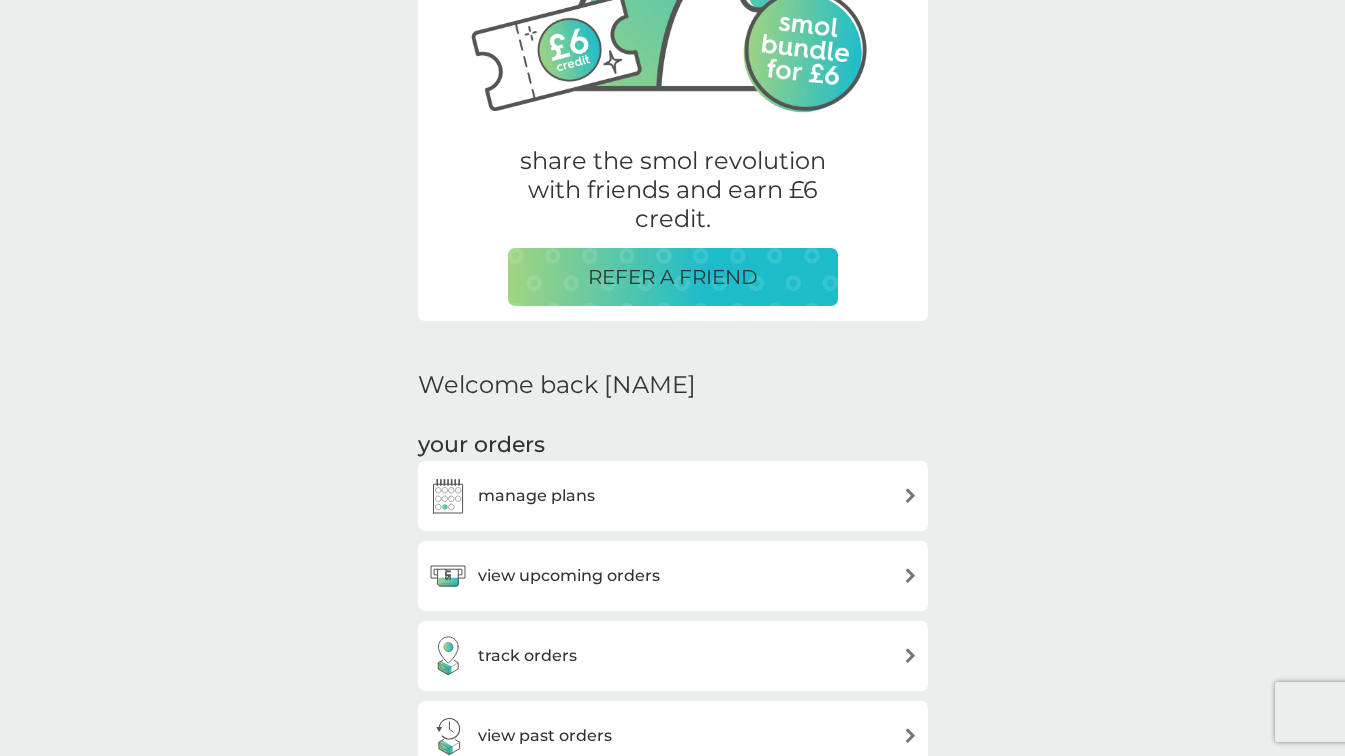 click on "view upcoming orders" at bounding box center [569, 576] 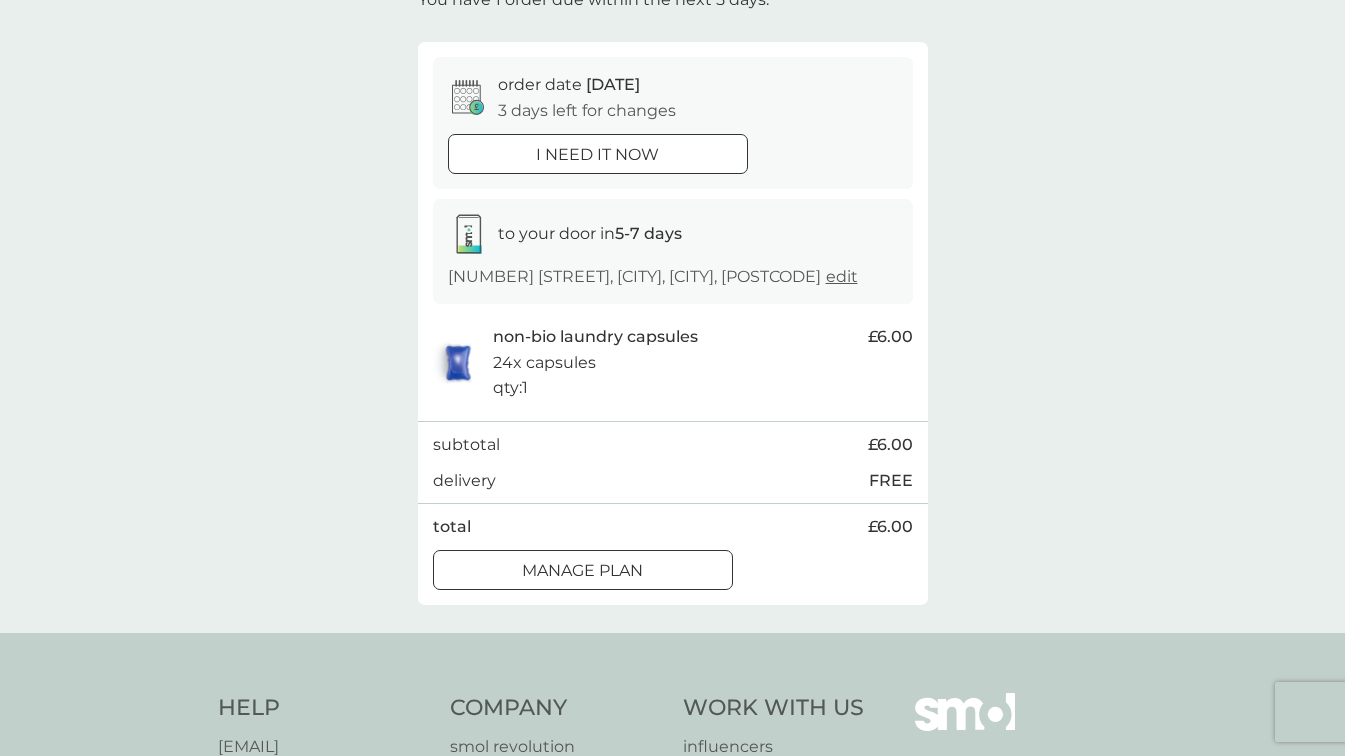 scroll, scrollTop: 157, scrollLeft: 0, axis: vertical 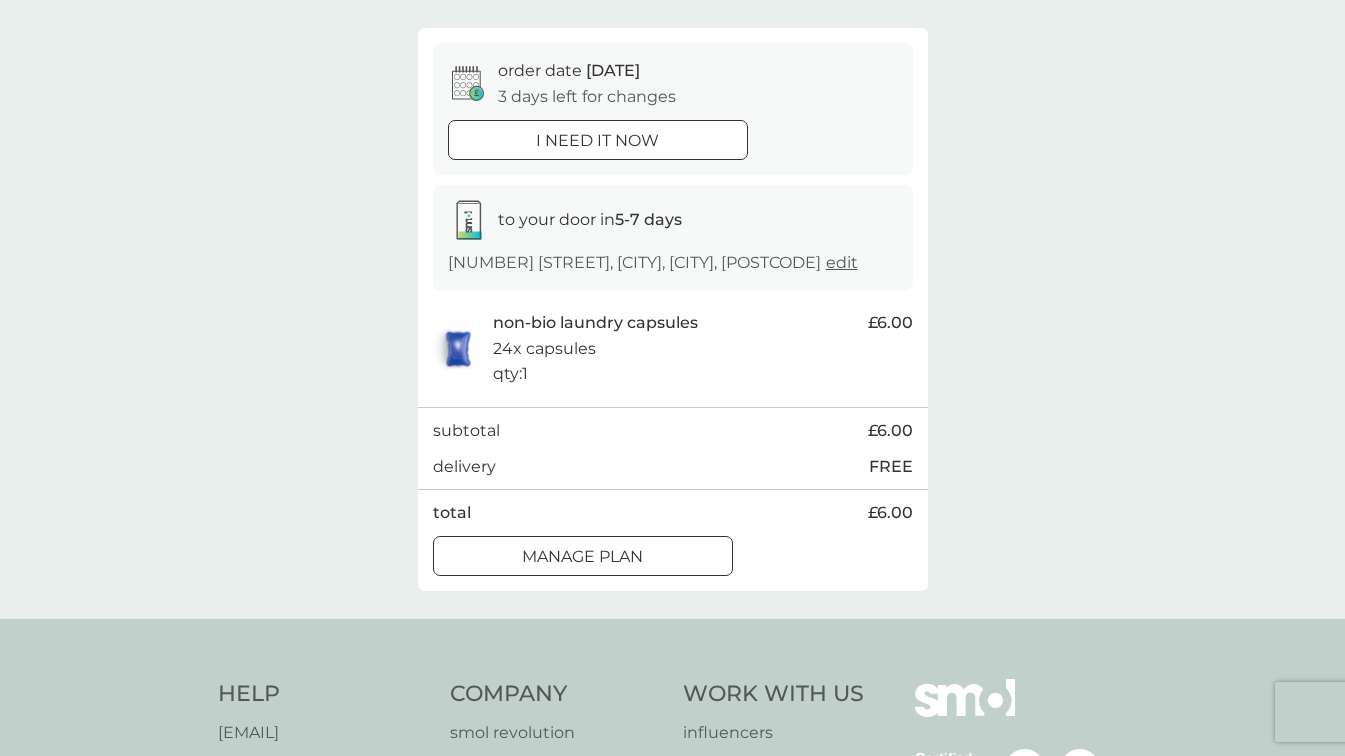 click at bounding box center [606, 555] 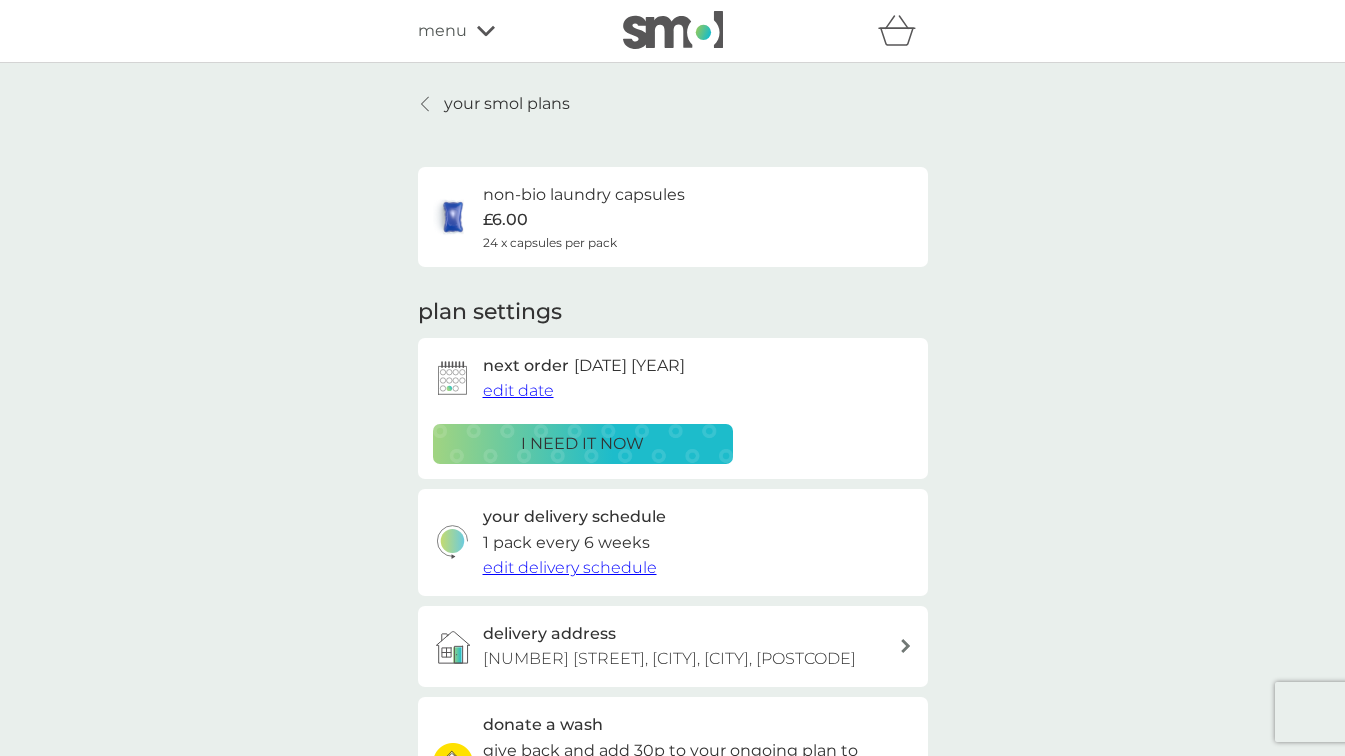 click on "edit date" at bounding box center [518, 390] 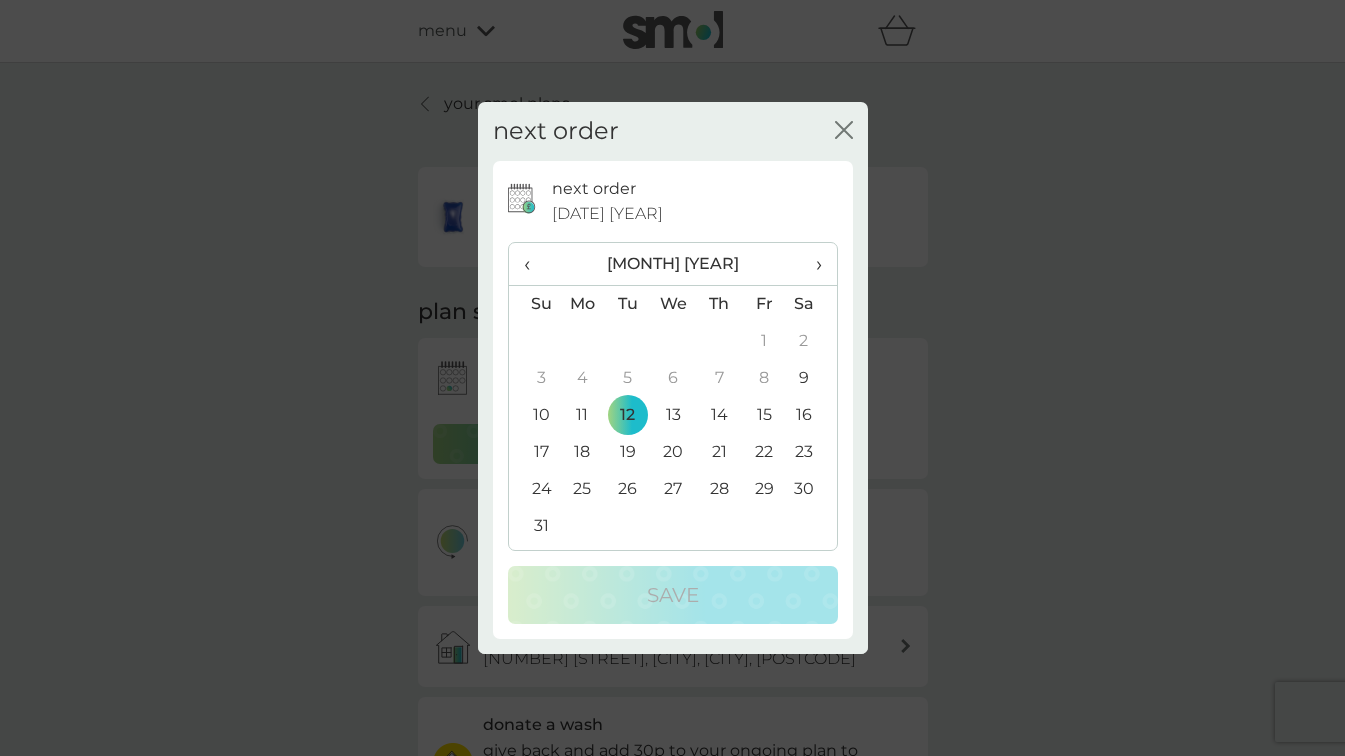 click on "26" at bounding box center (627, 489) 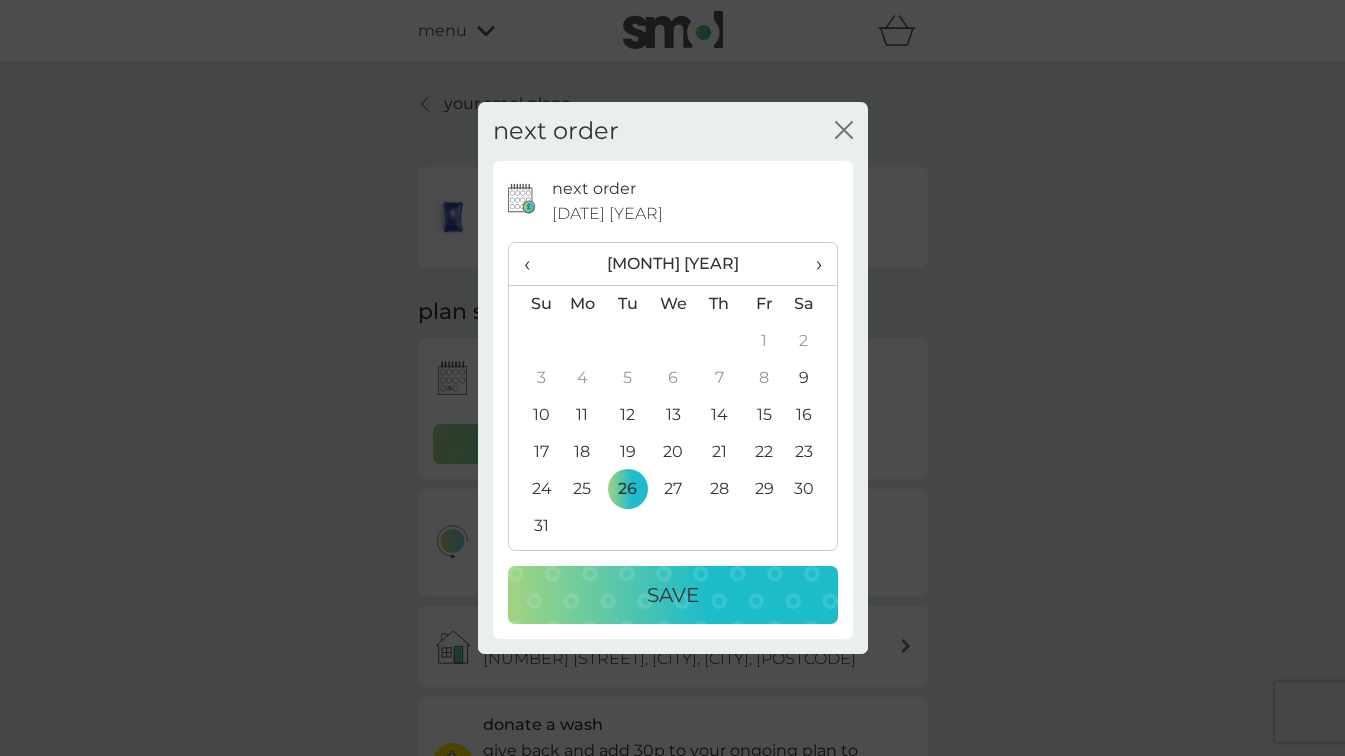 click on "Save" at bounding box center [673, 595] 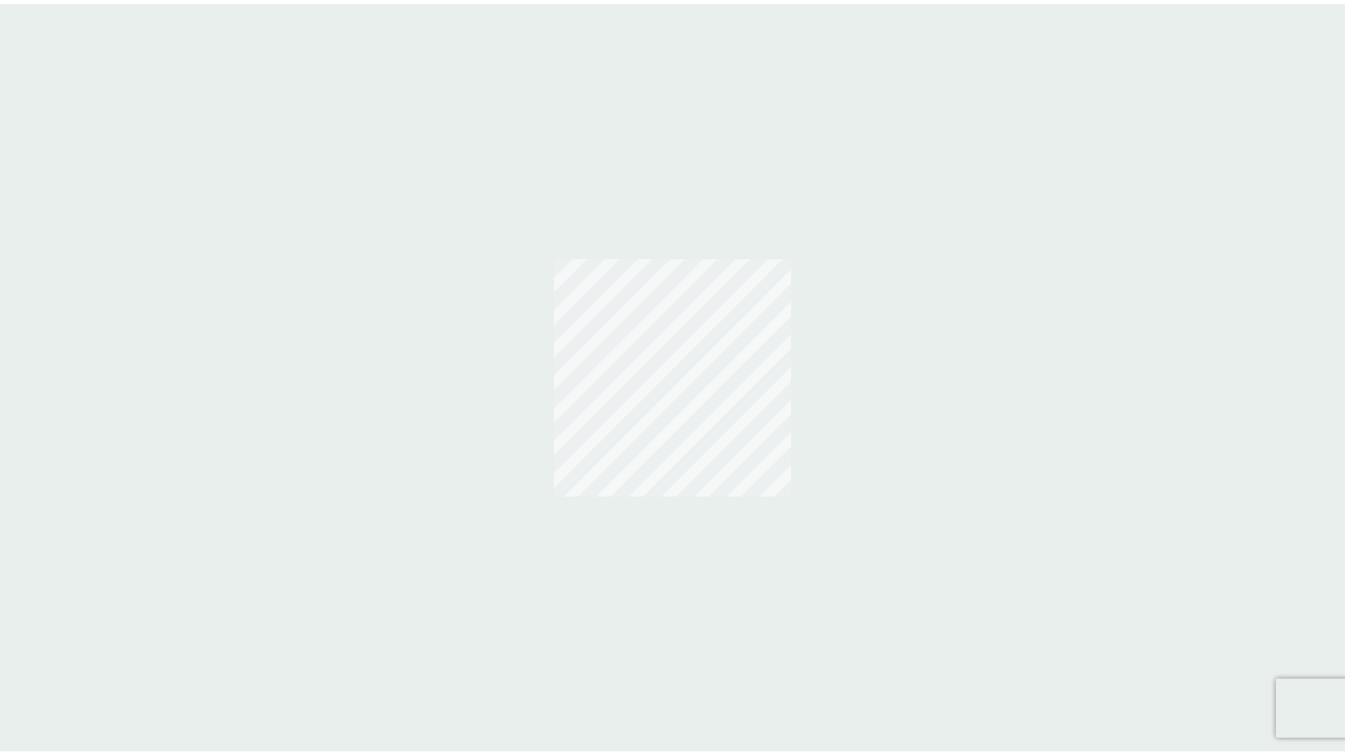 scroll, scrollTop: 0, scrollLeft: 0, axis: both 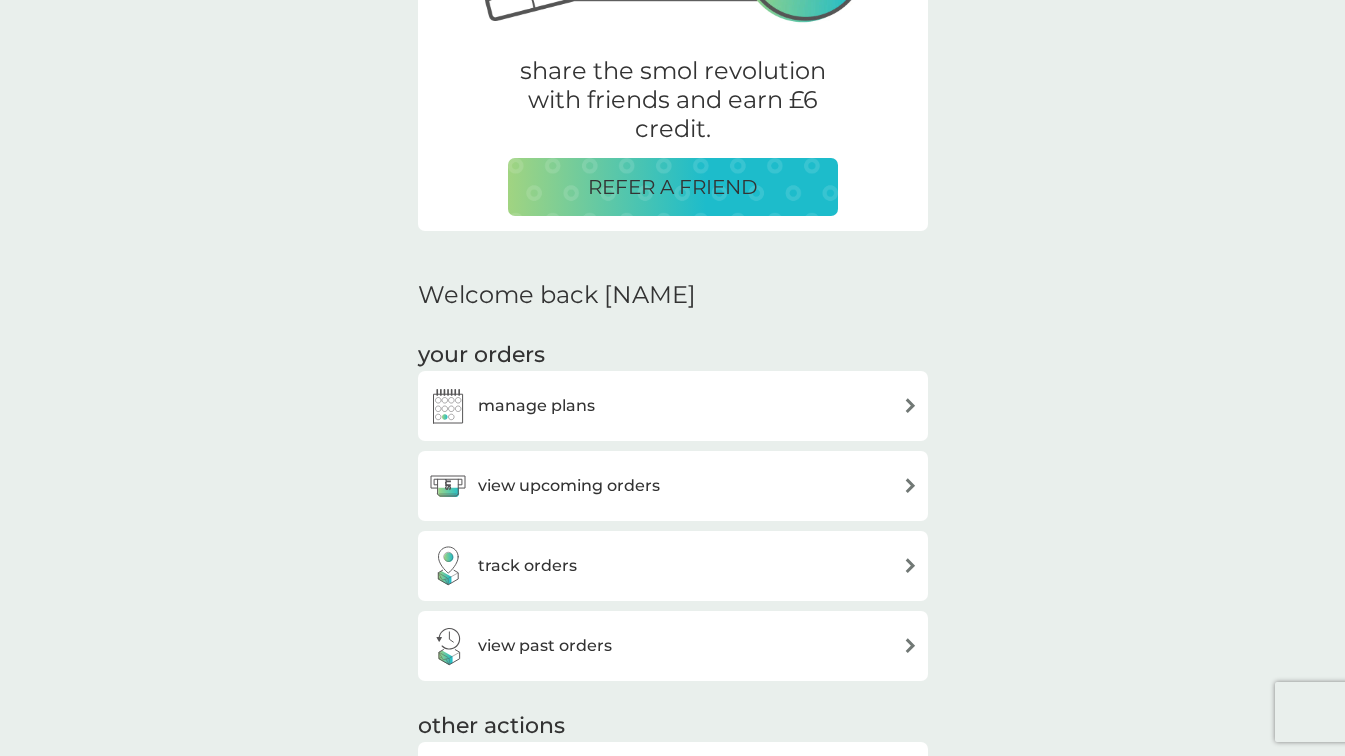 click on "manage plans" at bounding box center [536, 406] 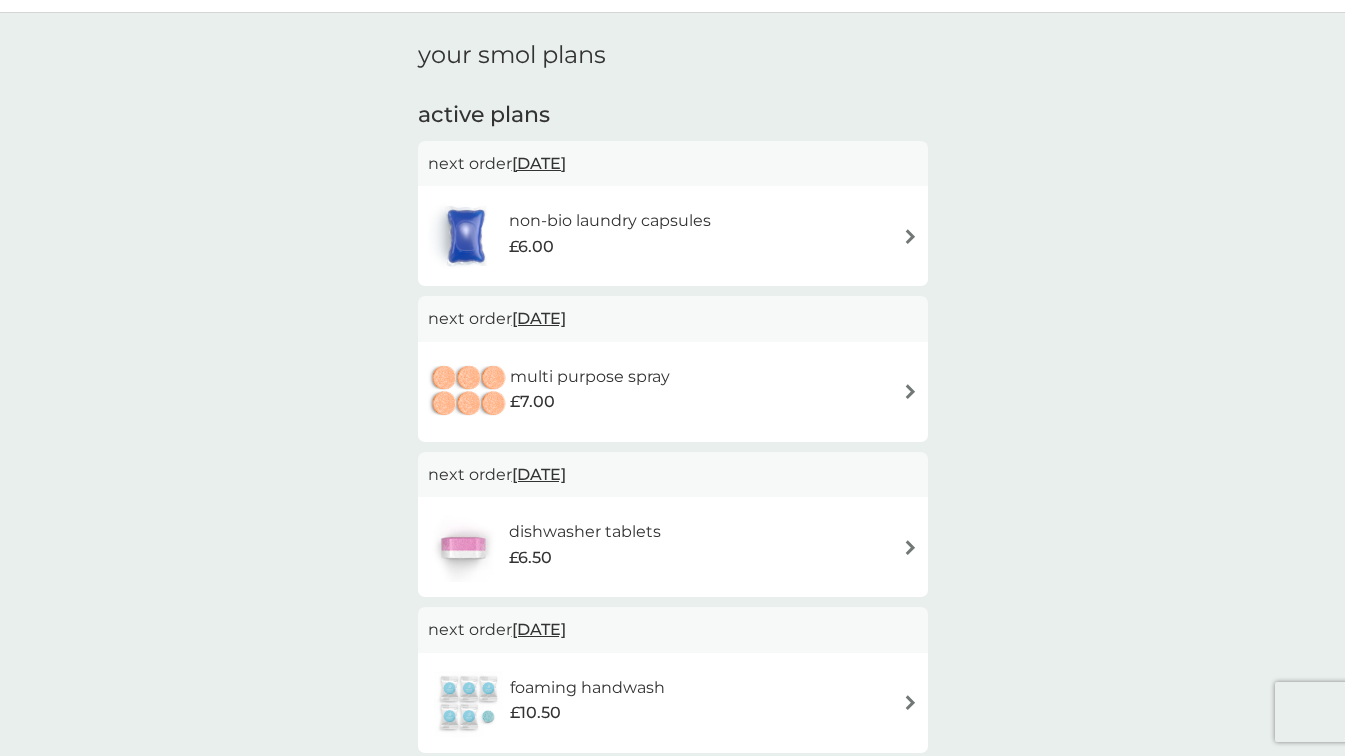 scroll, scrollTop: 58, scrollLeft: 0, axis: vertical 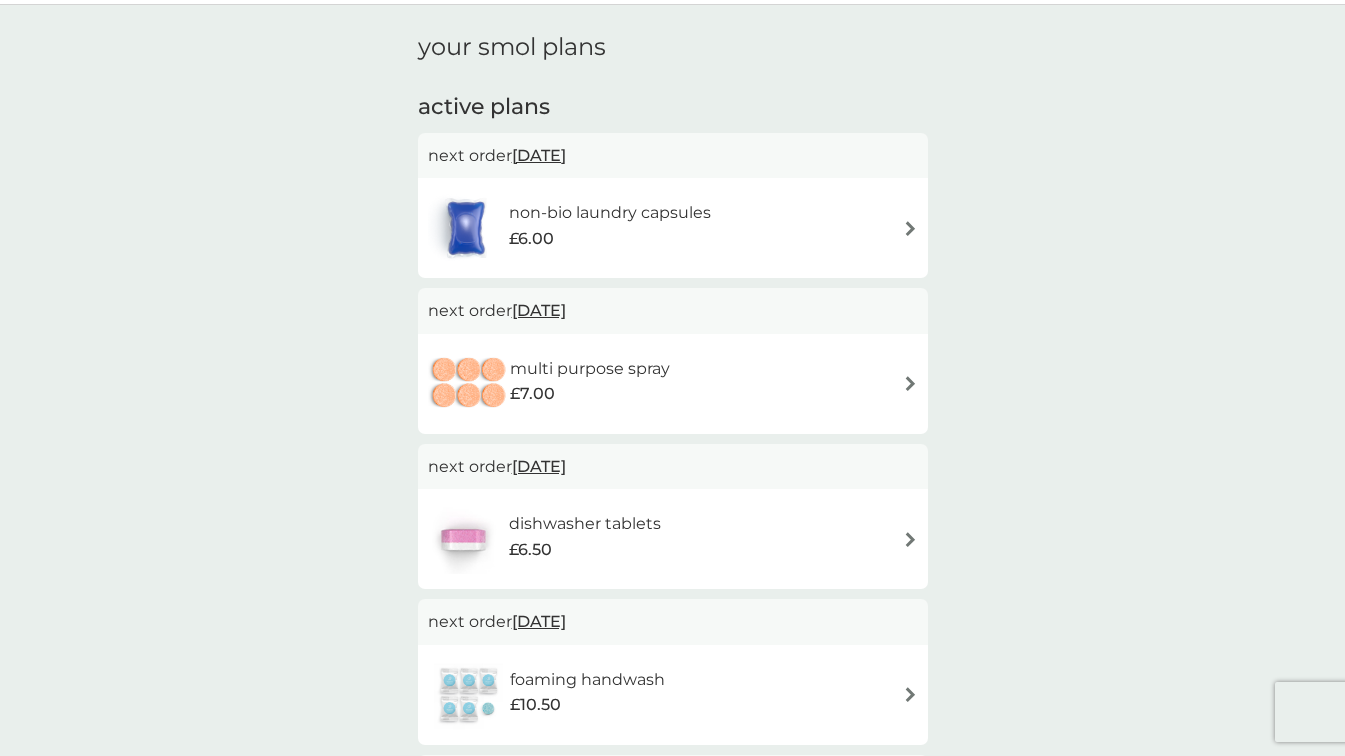 click on "[DATE]" at bounding box center (539, 466) 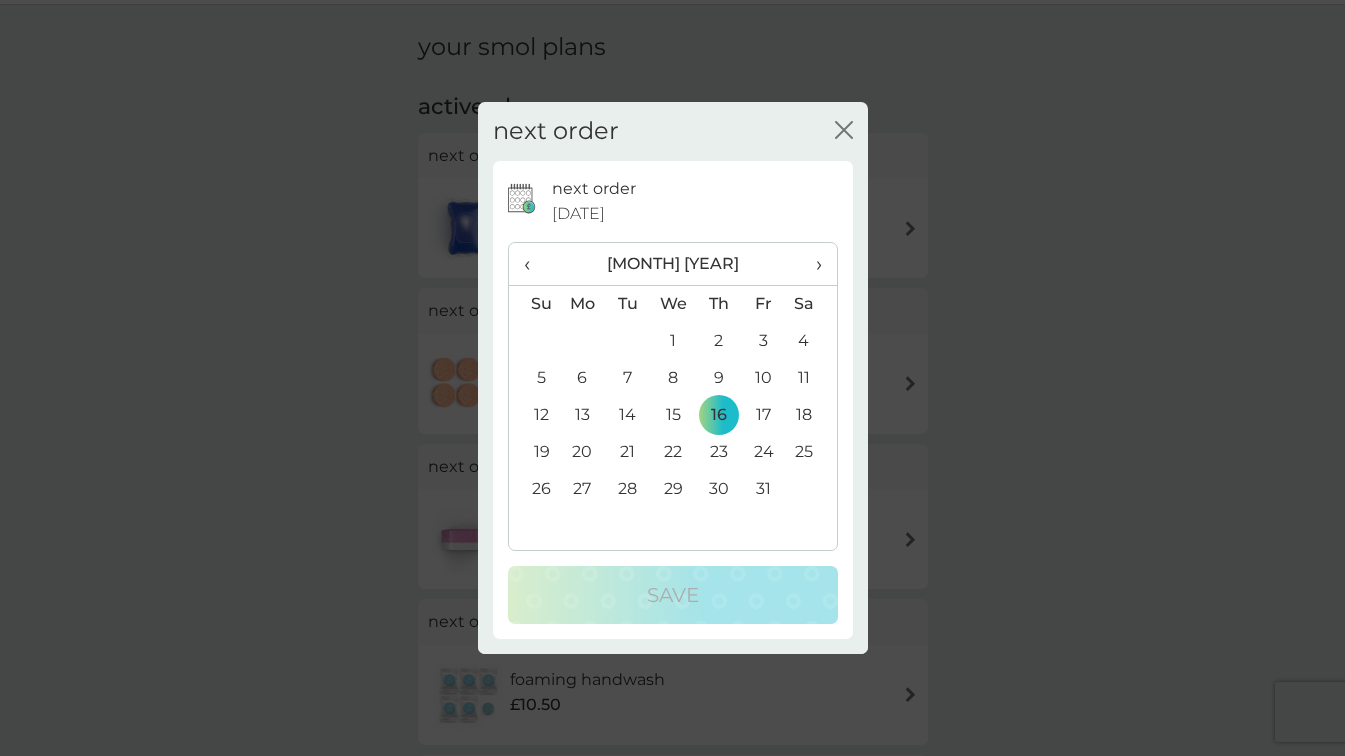 click on "›" at bounding box center [811, 264] 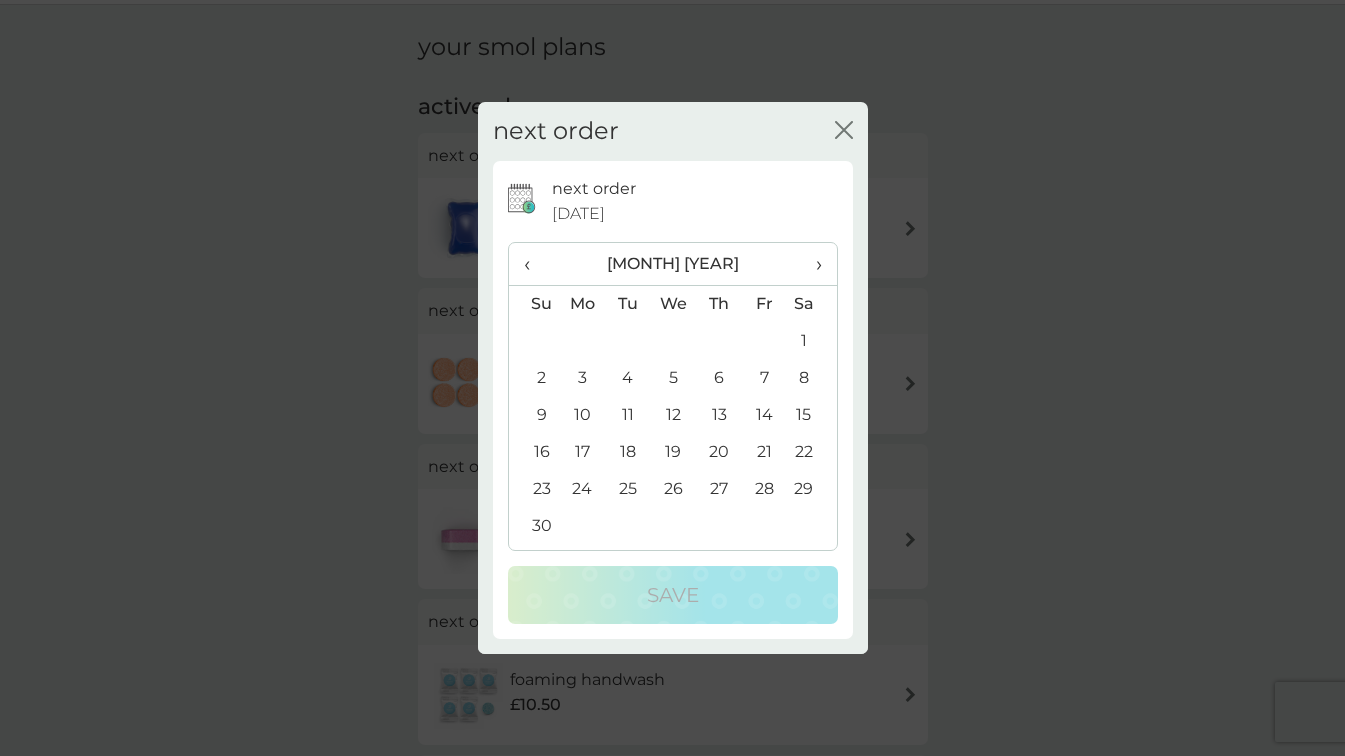 click on "›" at bounding box center [811, 264] 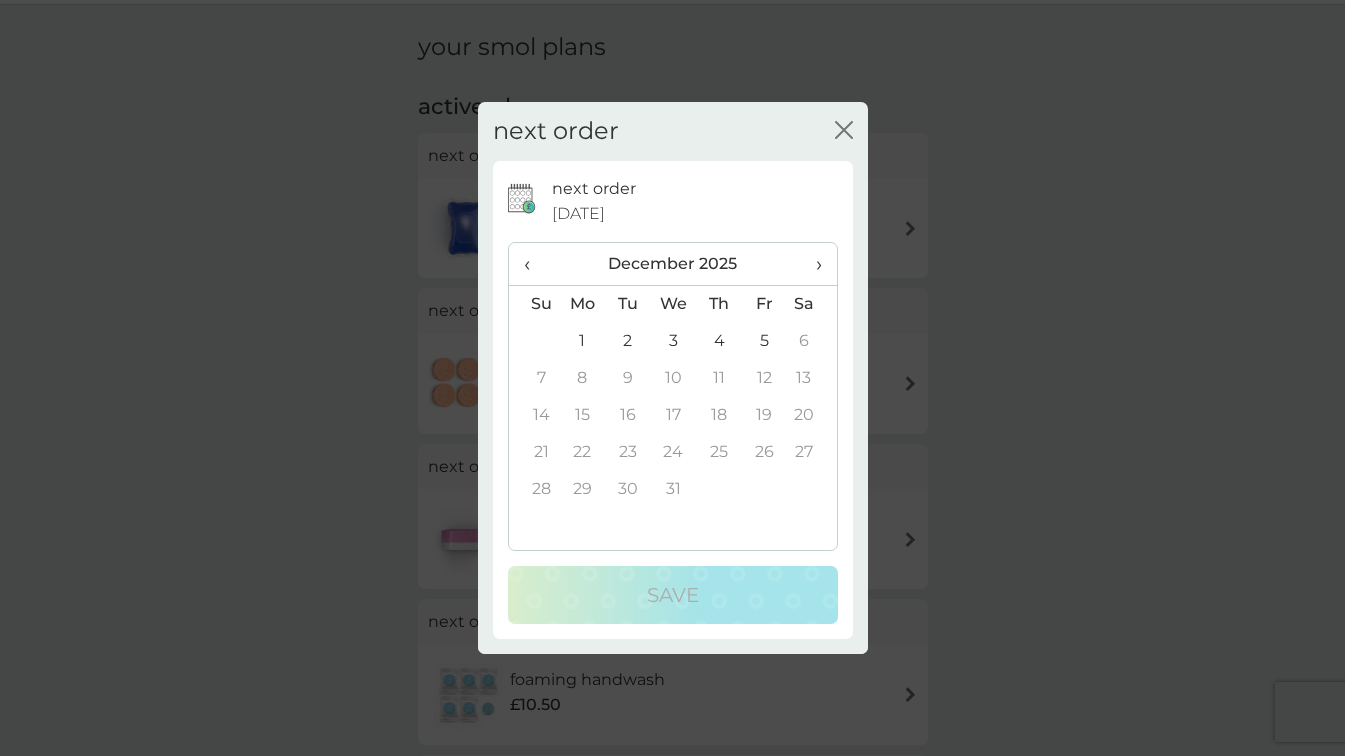 click on "›" at bounding box center (811, 264) 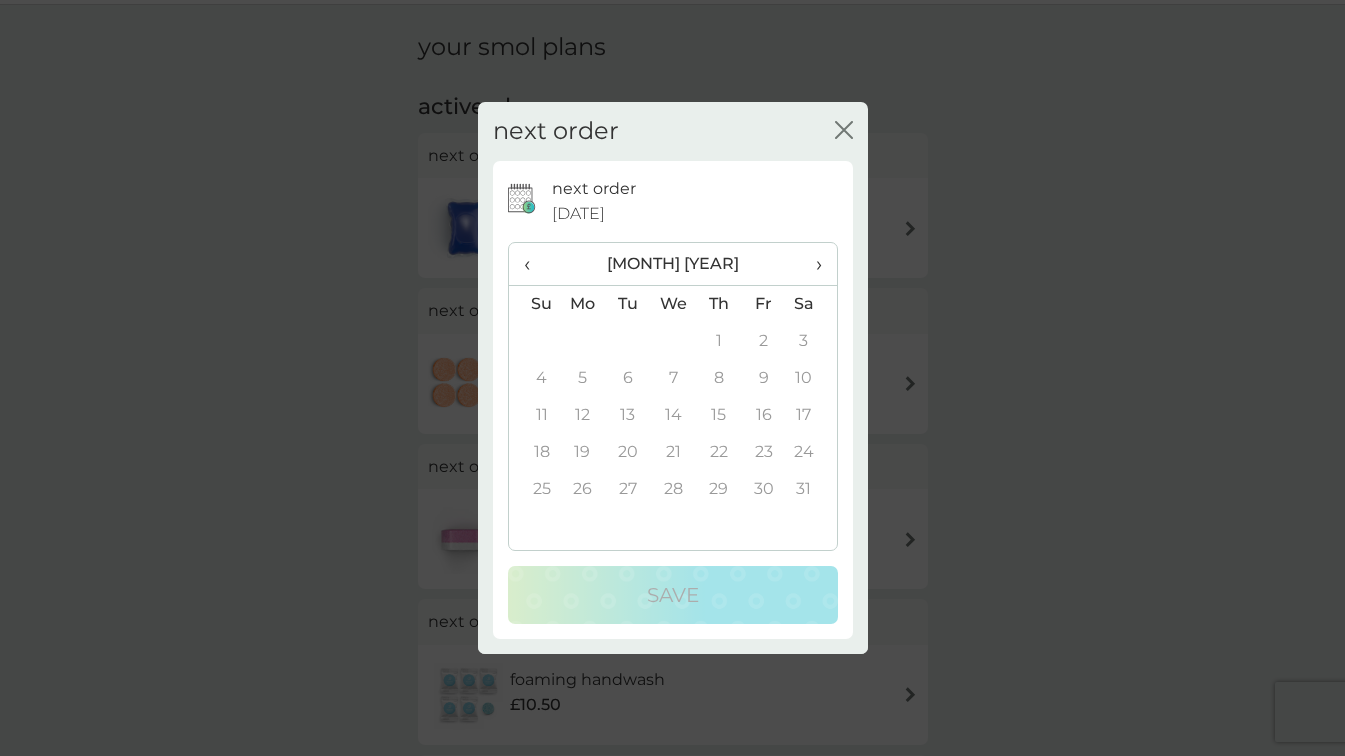 click on "‹" at bounding box center (534, 264) 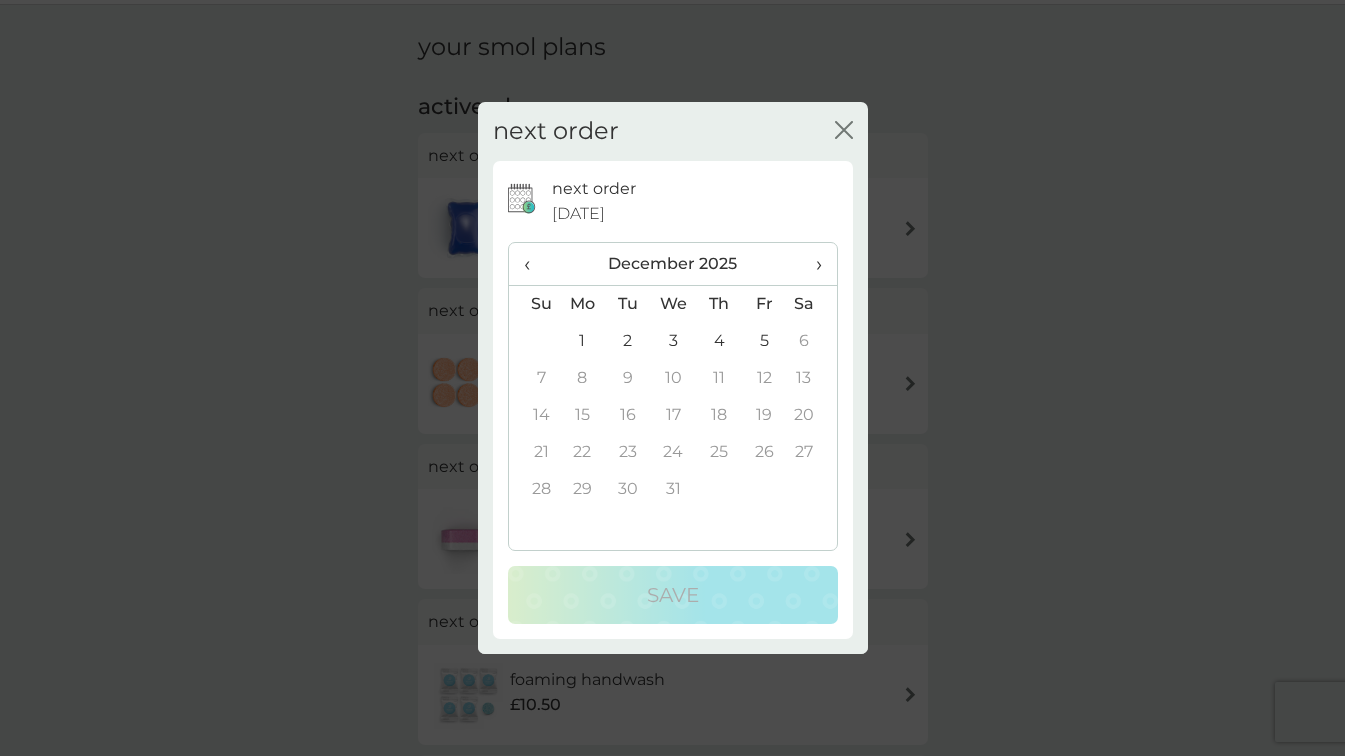 click on "5" at bounding box center [764, 341] 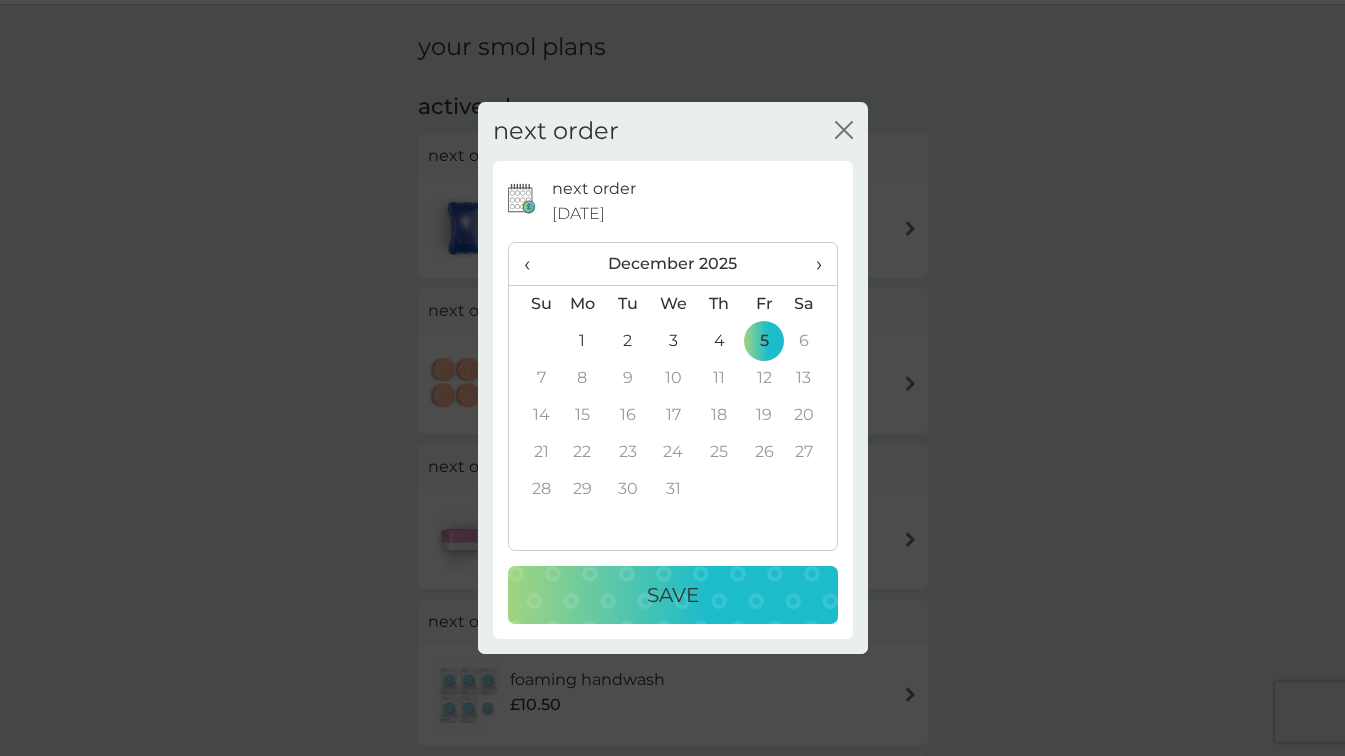 click on "Save" at bounding box center [673, 595] 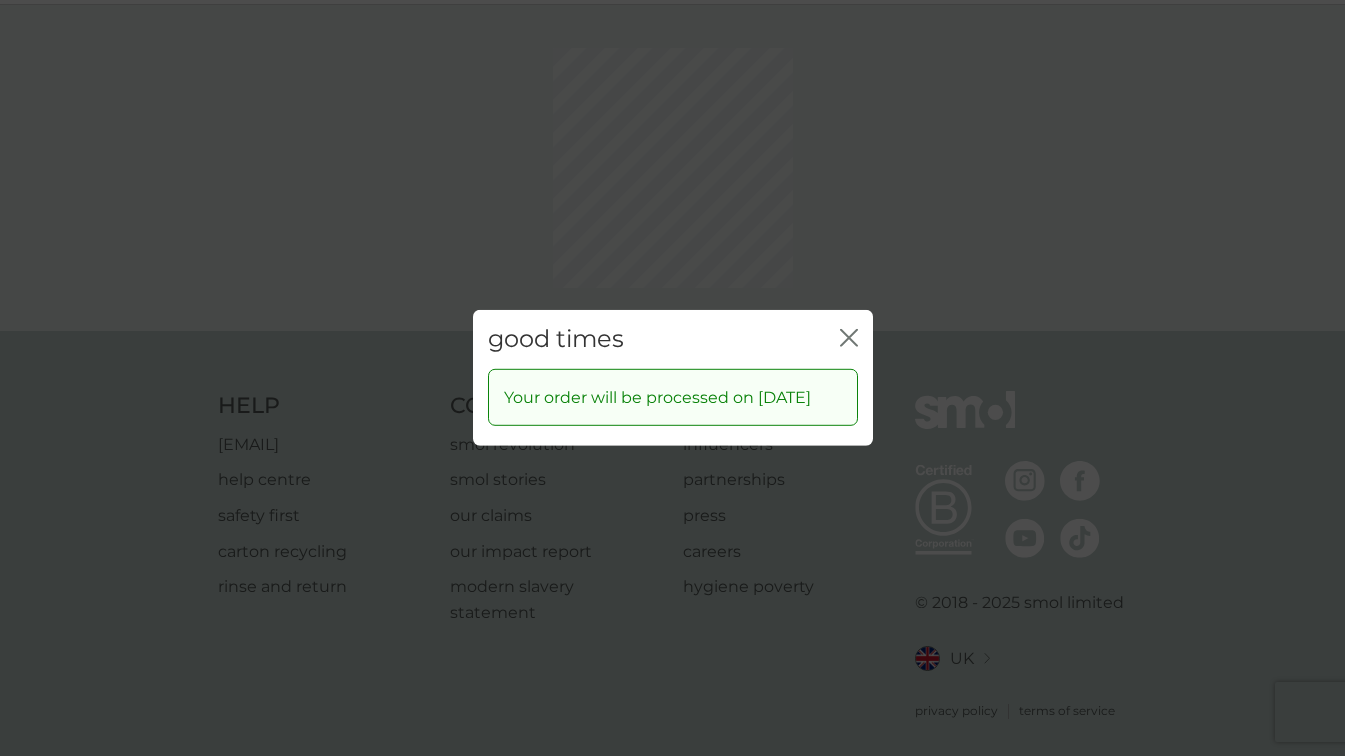 click on "close" 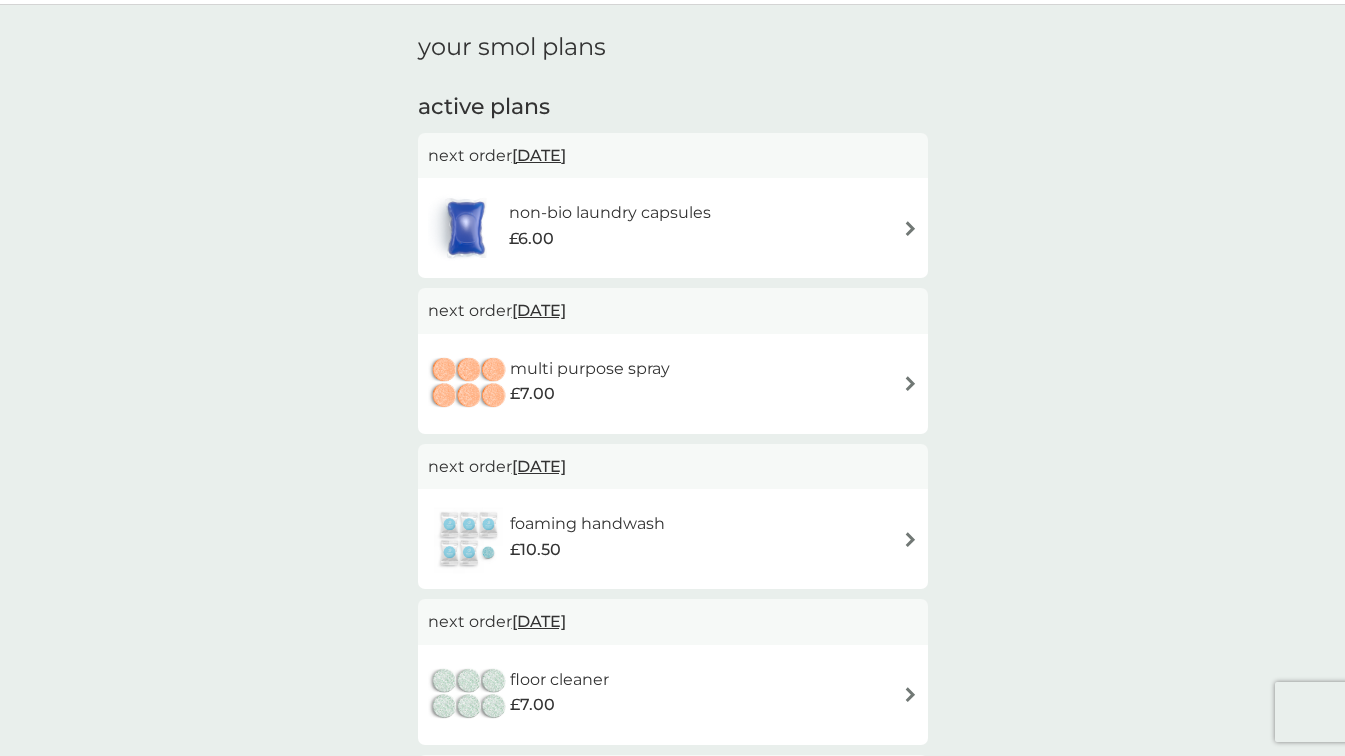 click on "[DATE]" at bounding box center (539, 310) 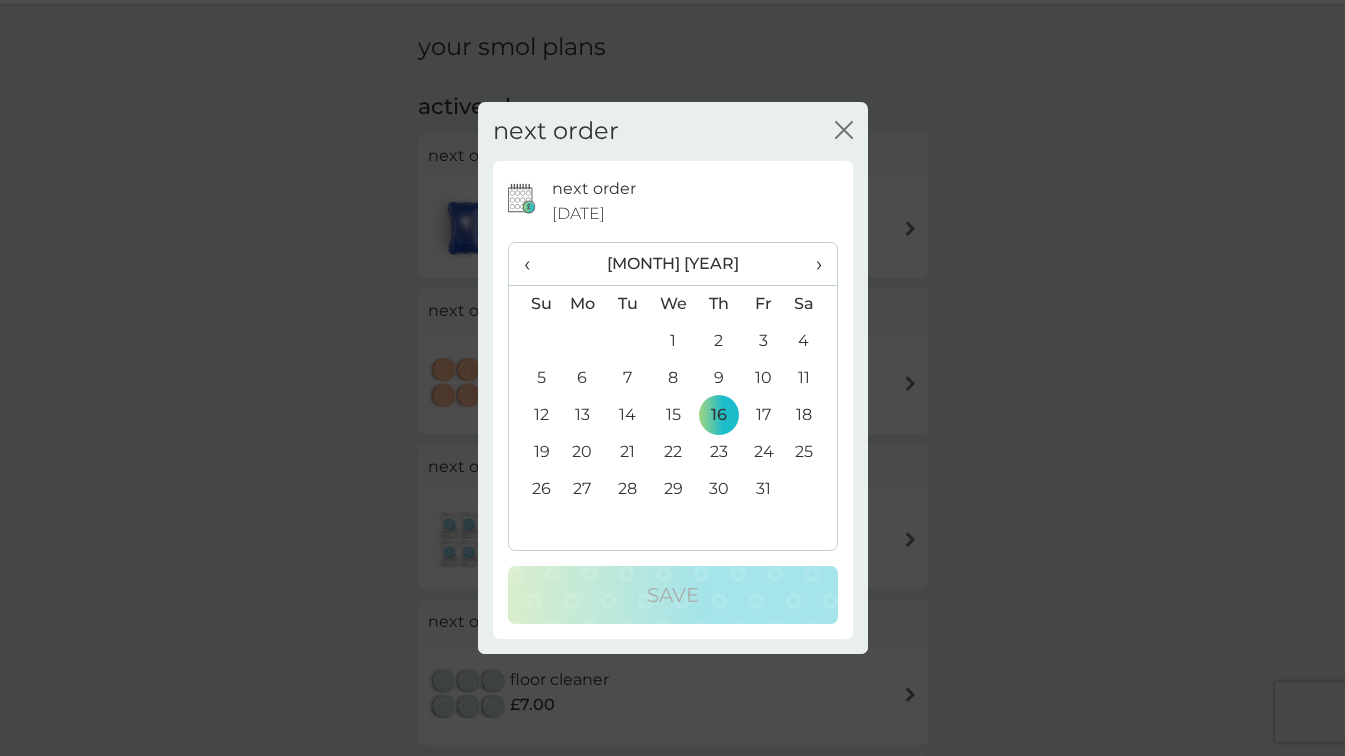 click on "›" at bounding box center (811, 264) 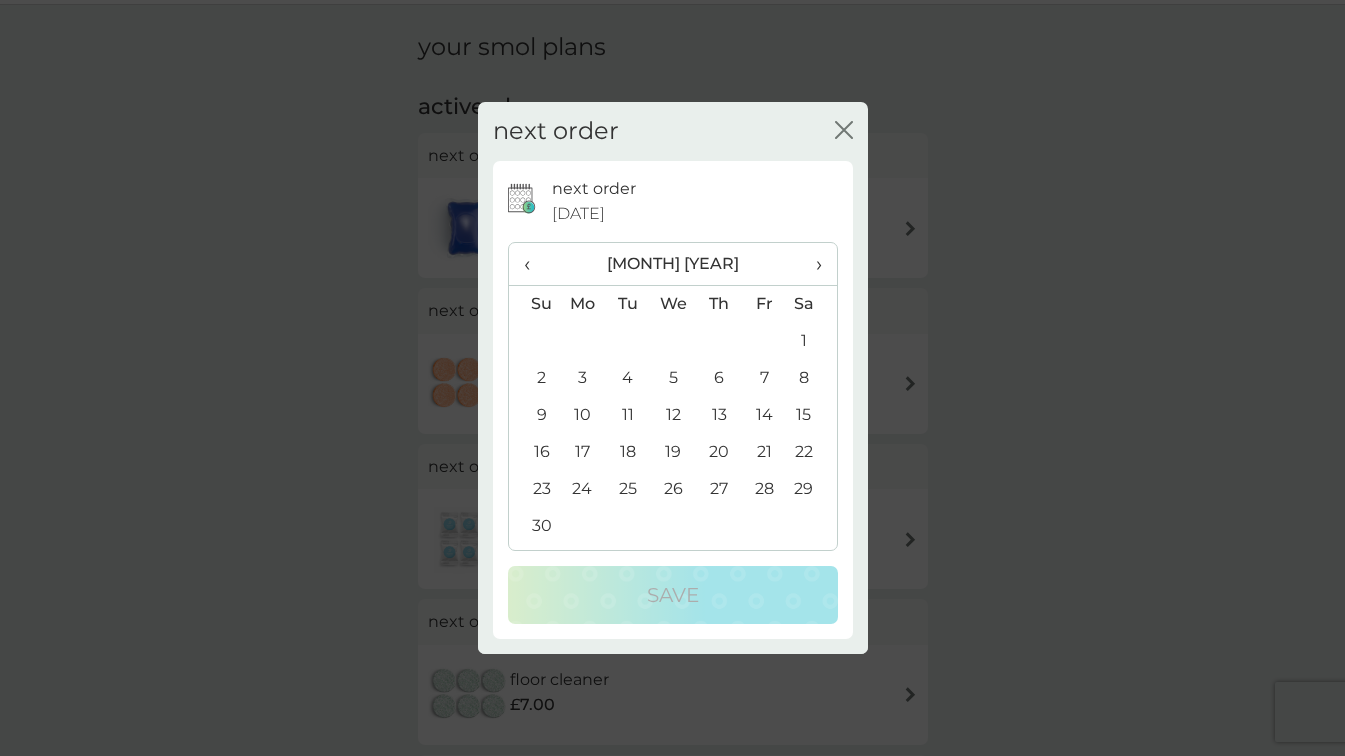 click on "›" at bounding box center (811, 264) 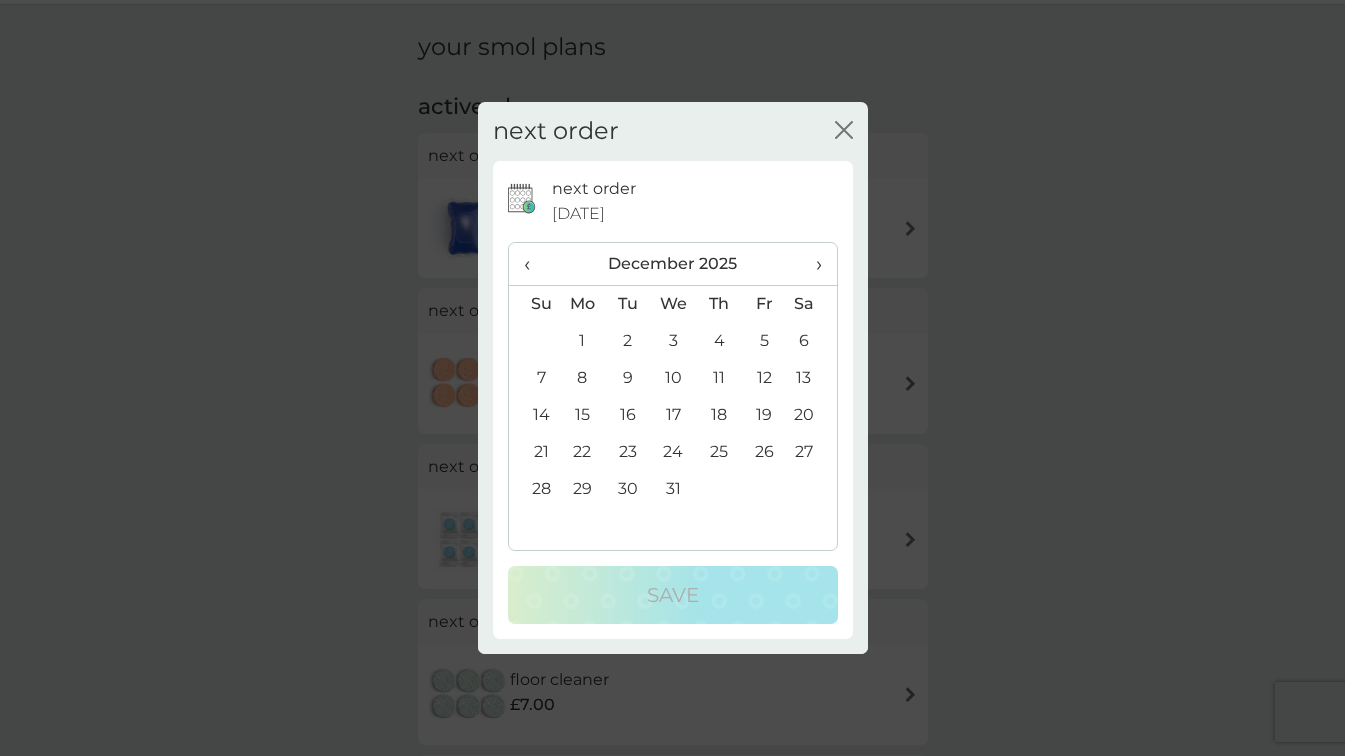 click on "›" at bounding box center (811, 264) 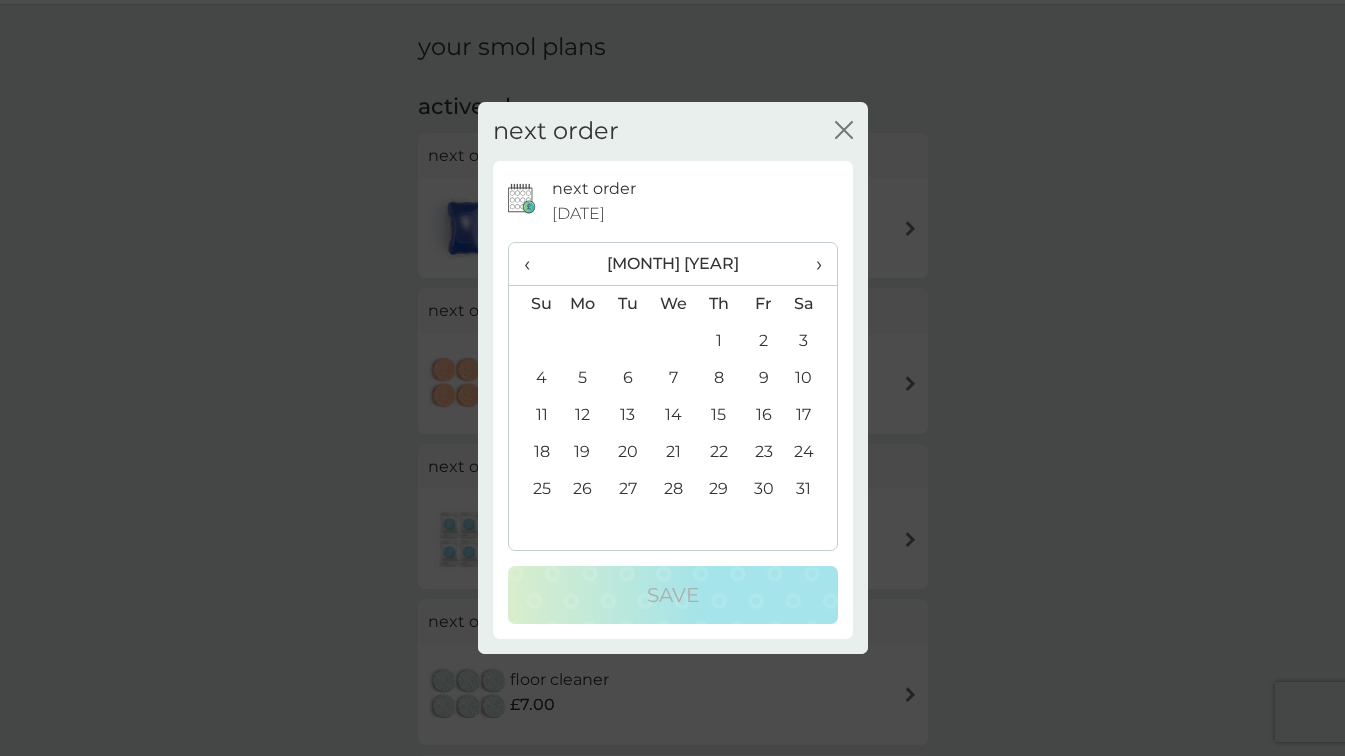 click on "›" at bounding box center [811, 264] 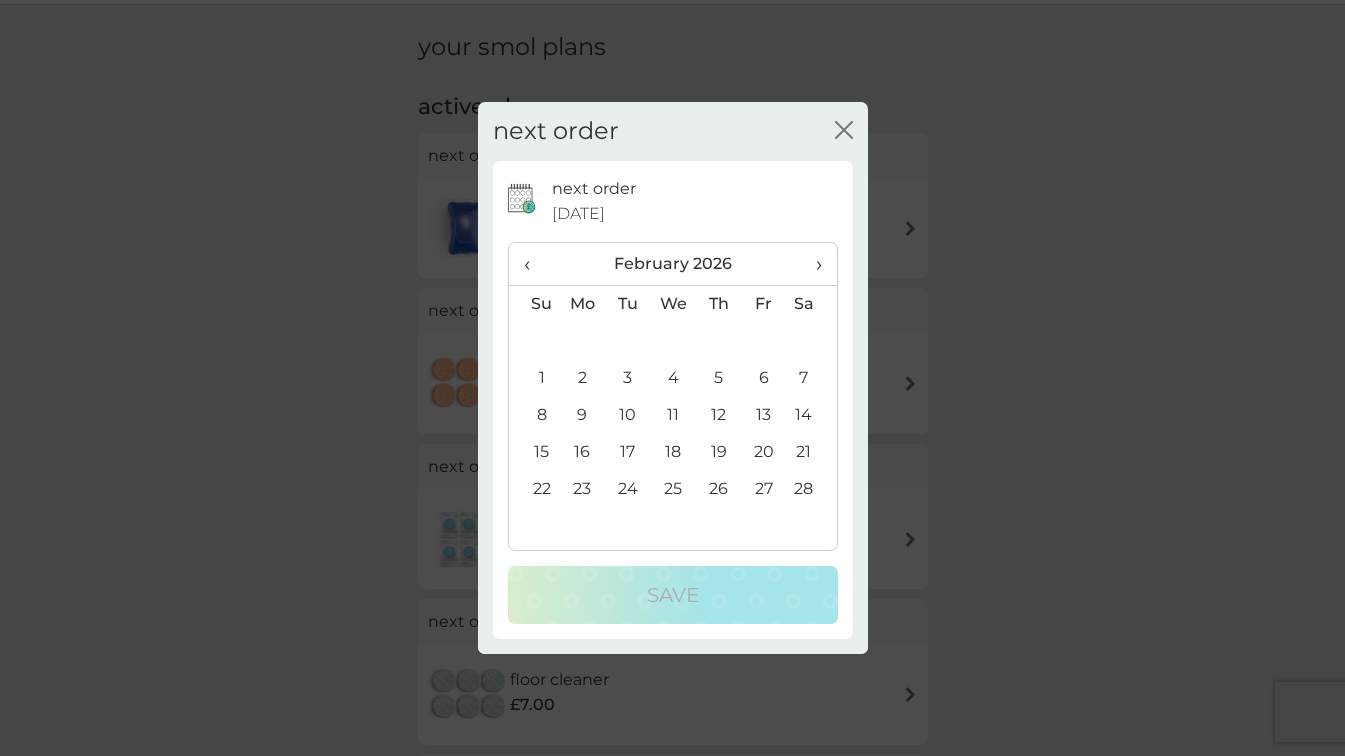 click on "›" at bounding box center [811, 264] 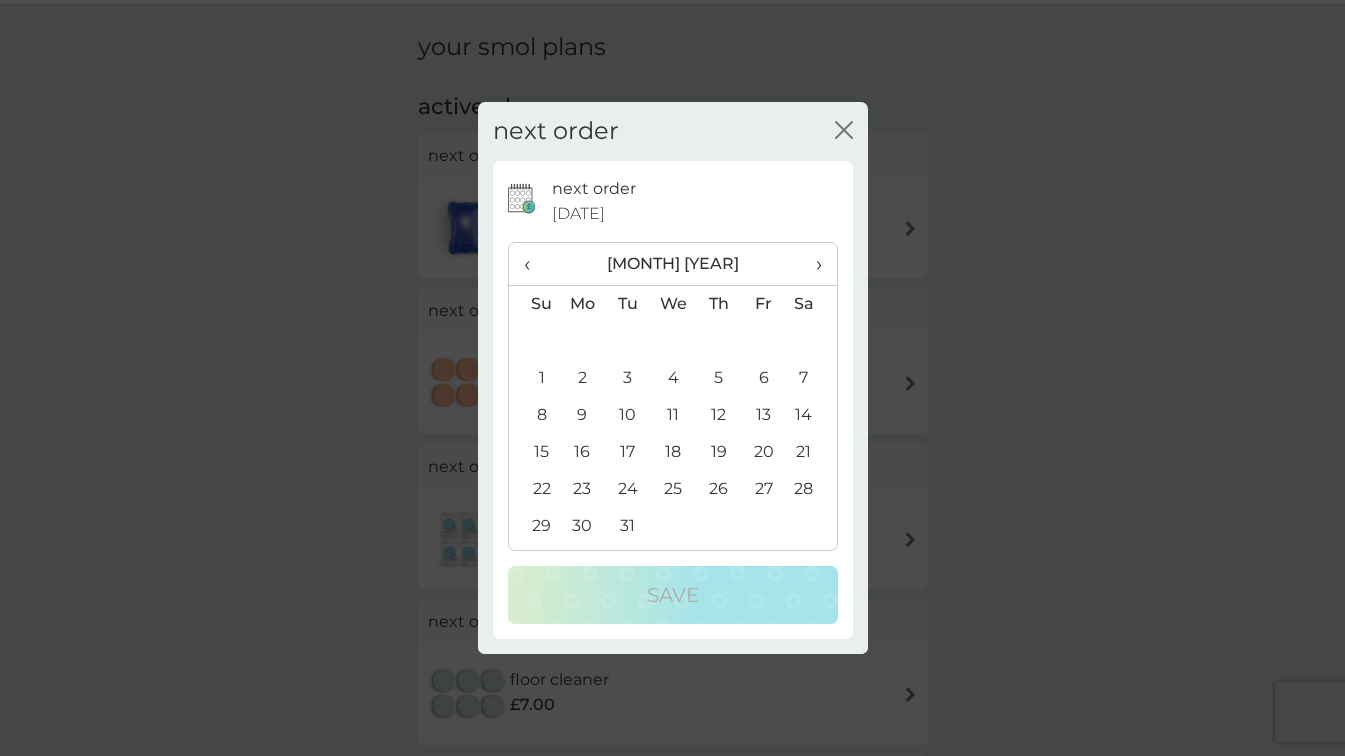 click on "›" at bounding box center (811, 264) 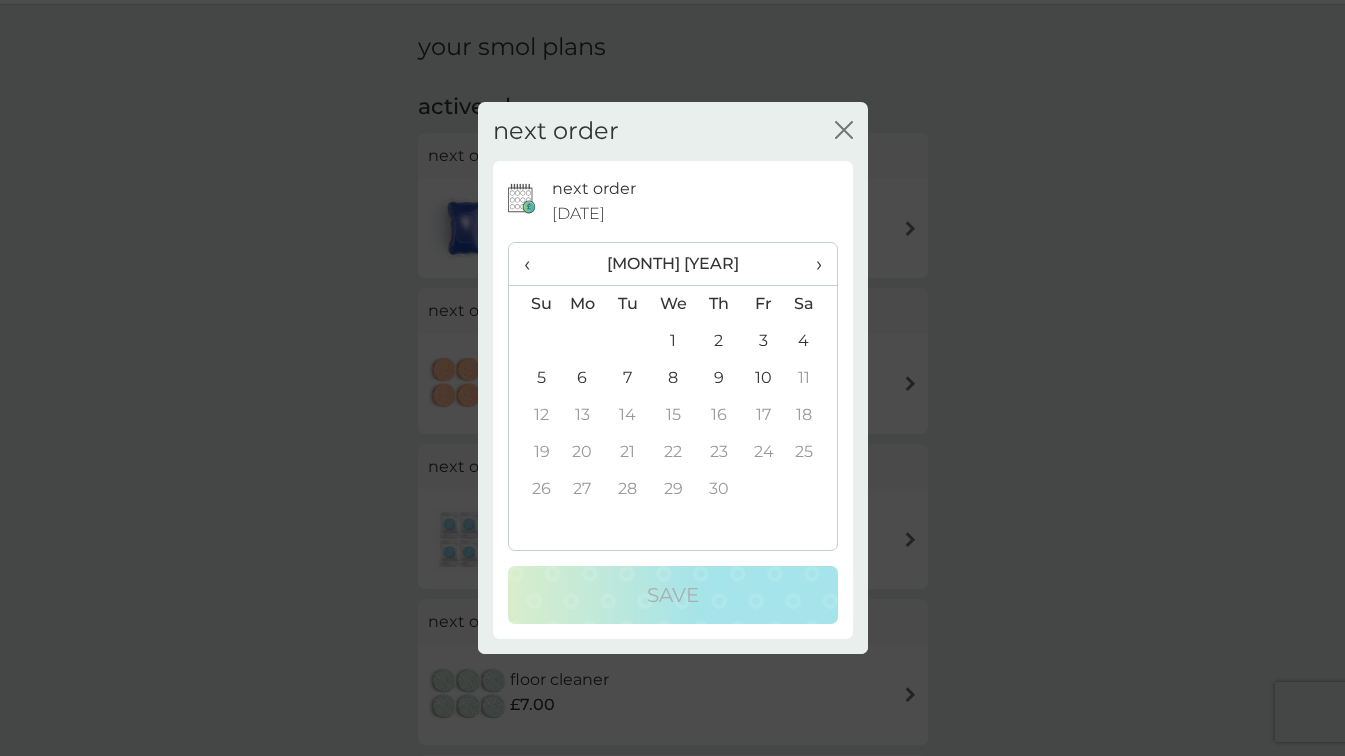 click on "1" at bounding box center (673, 341) 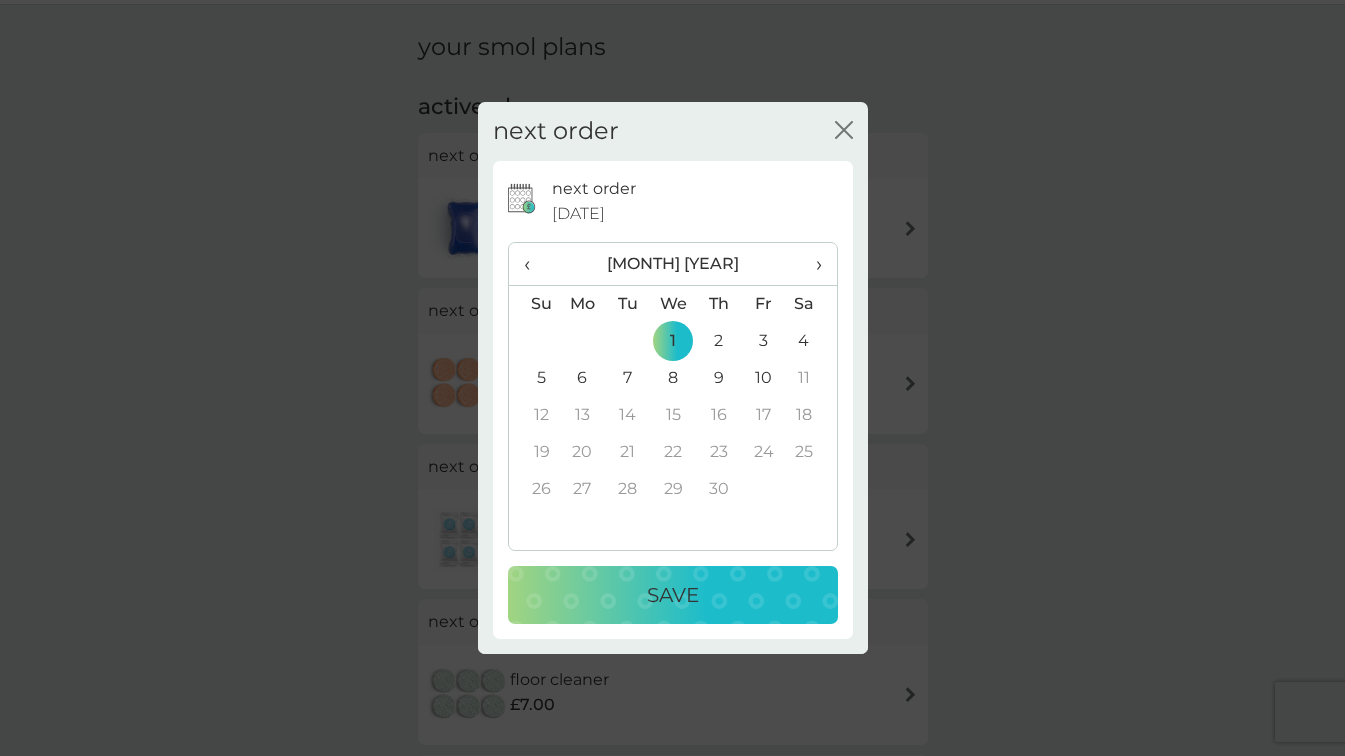 click on "Save" at bounding box center (673, 595) 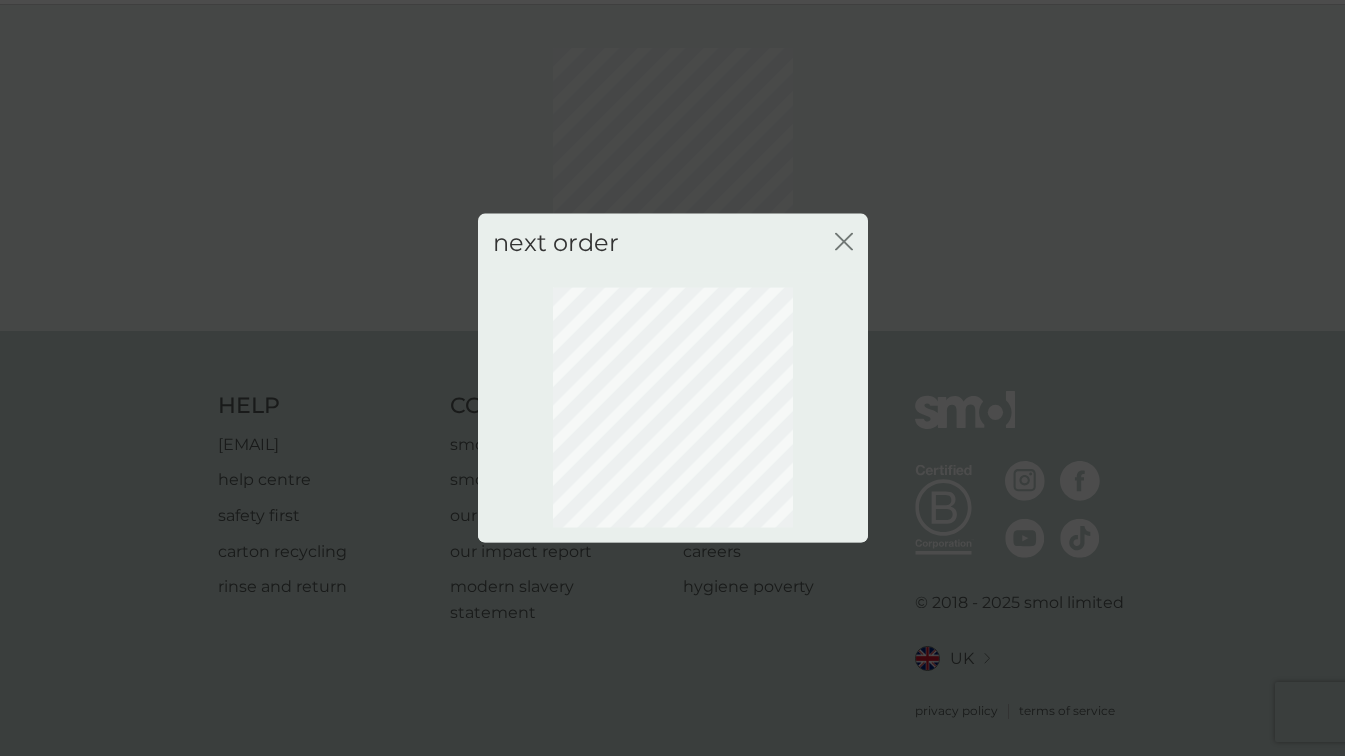 click on "close" 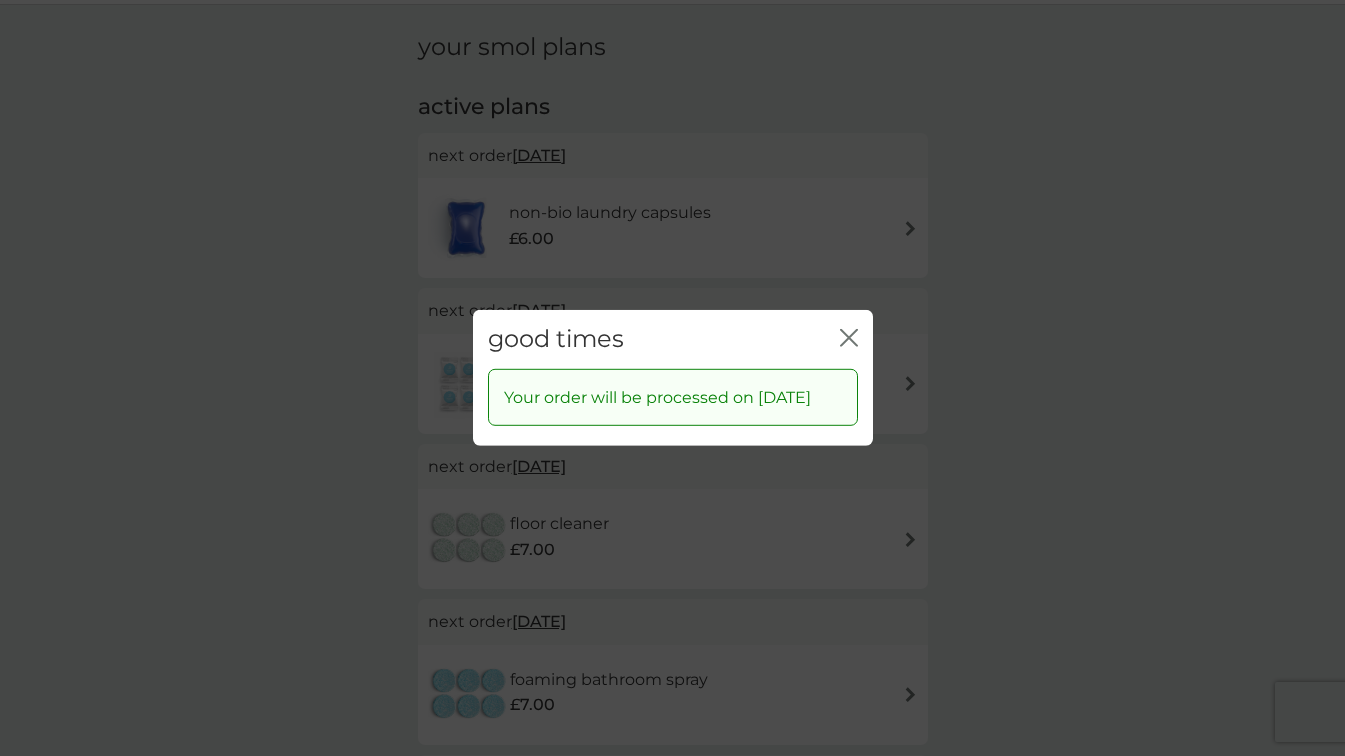 click on "close" 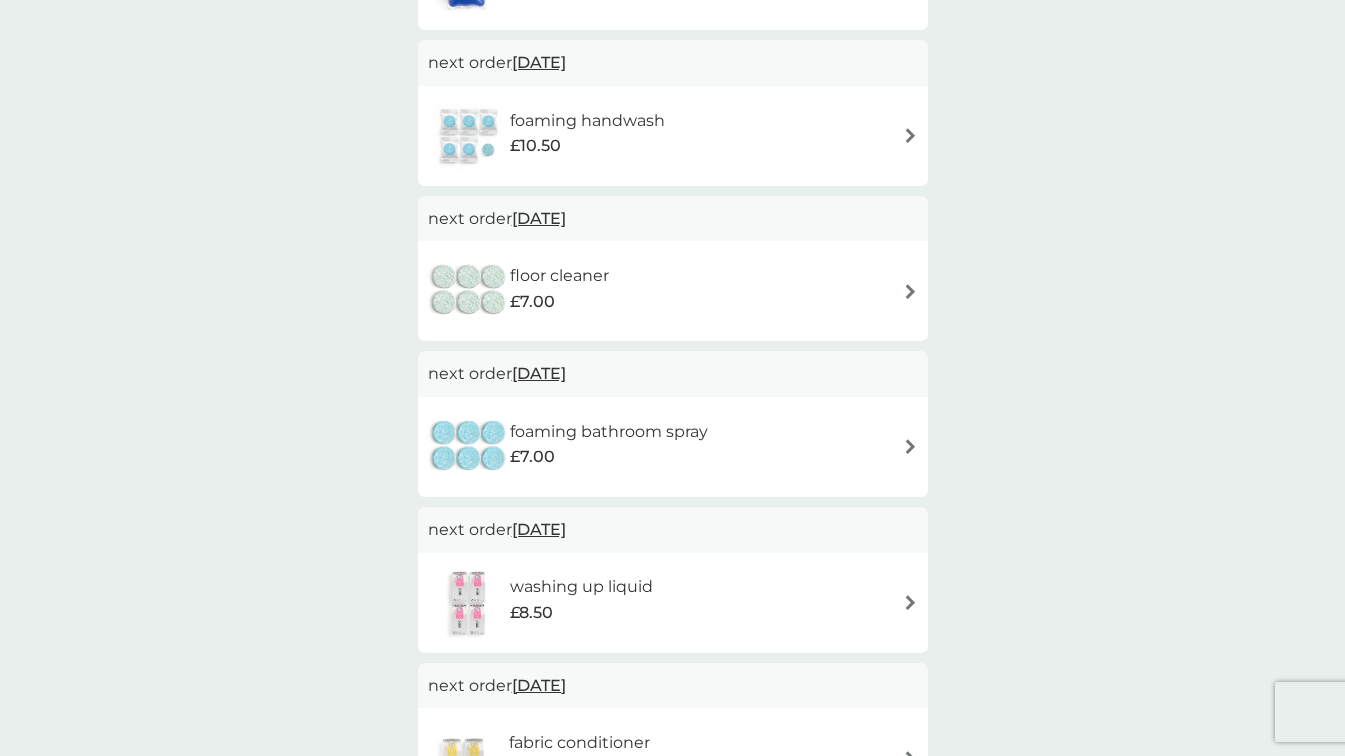 scroll, scrollTop: 305, scrollLeft: 0, axis: vertical 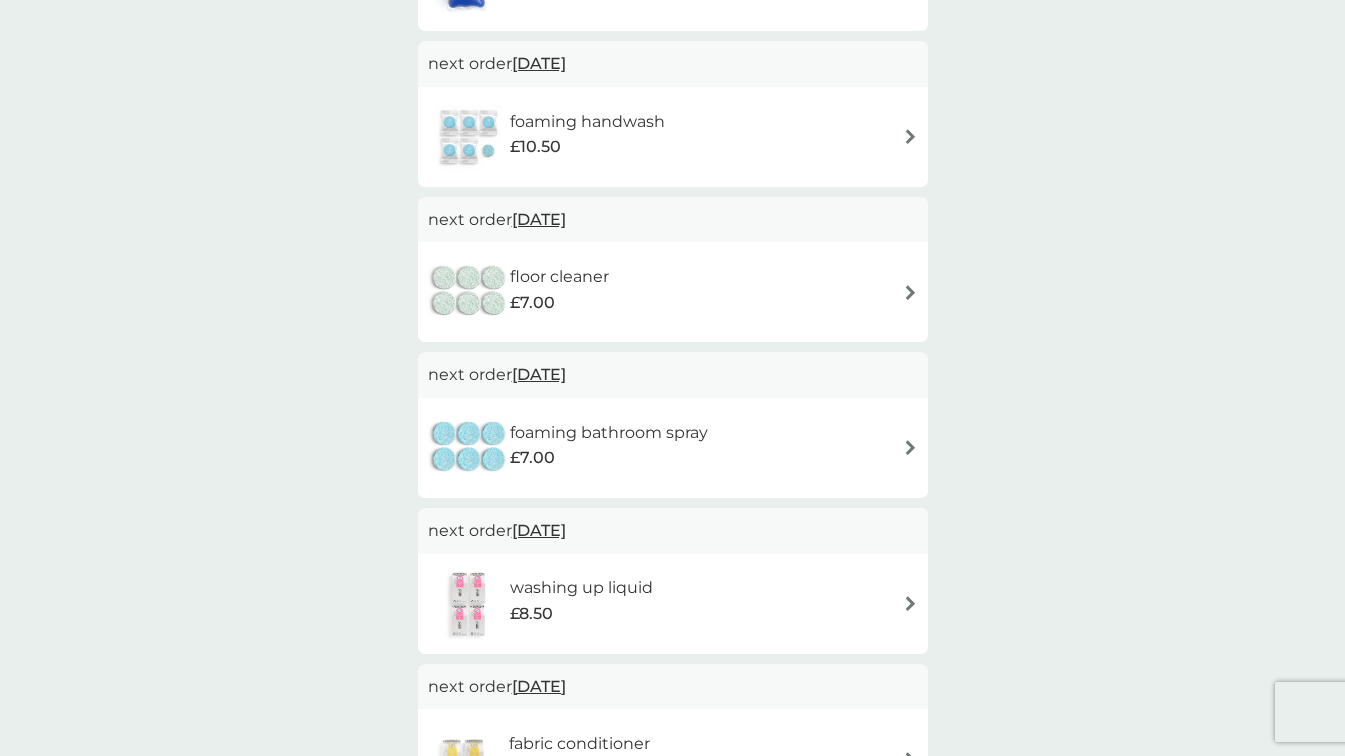 click on "[DATE]" at bounding box center [539, 374] 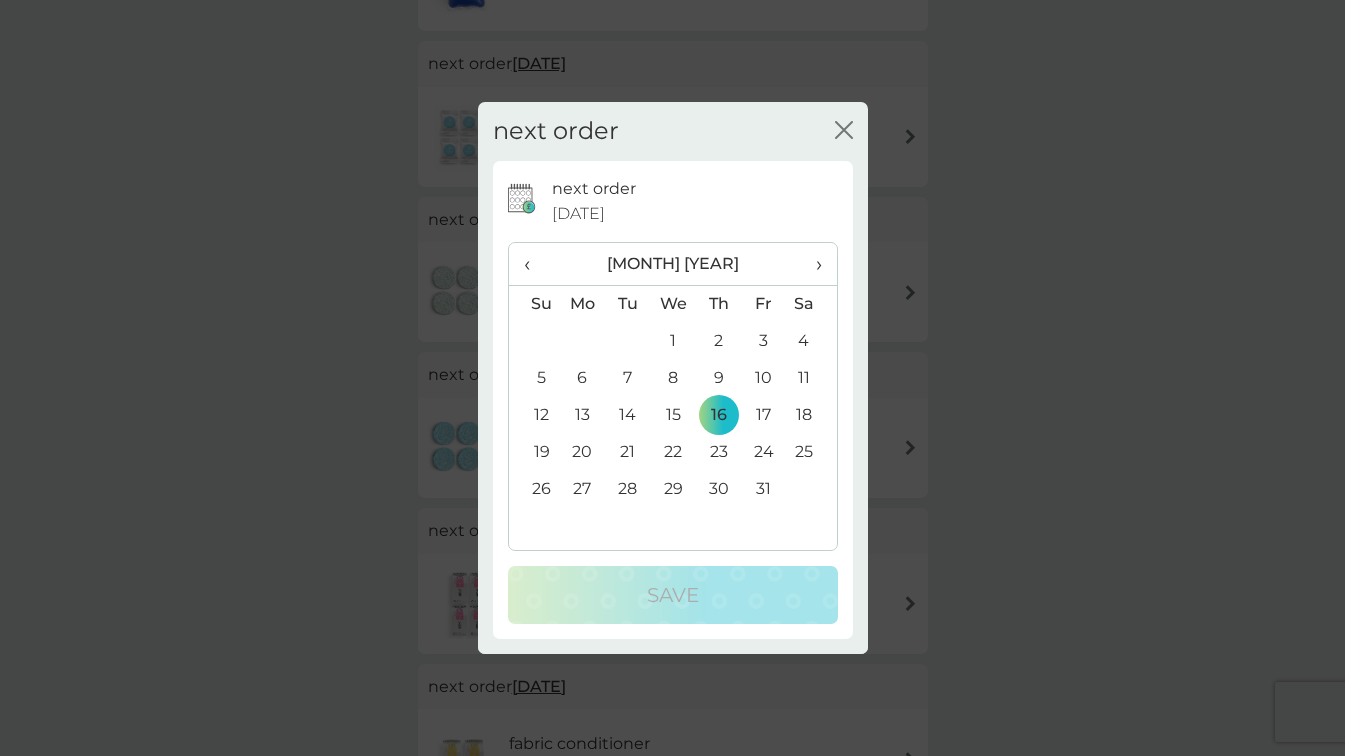 click on "›" at bounding box center [811, 264] 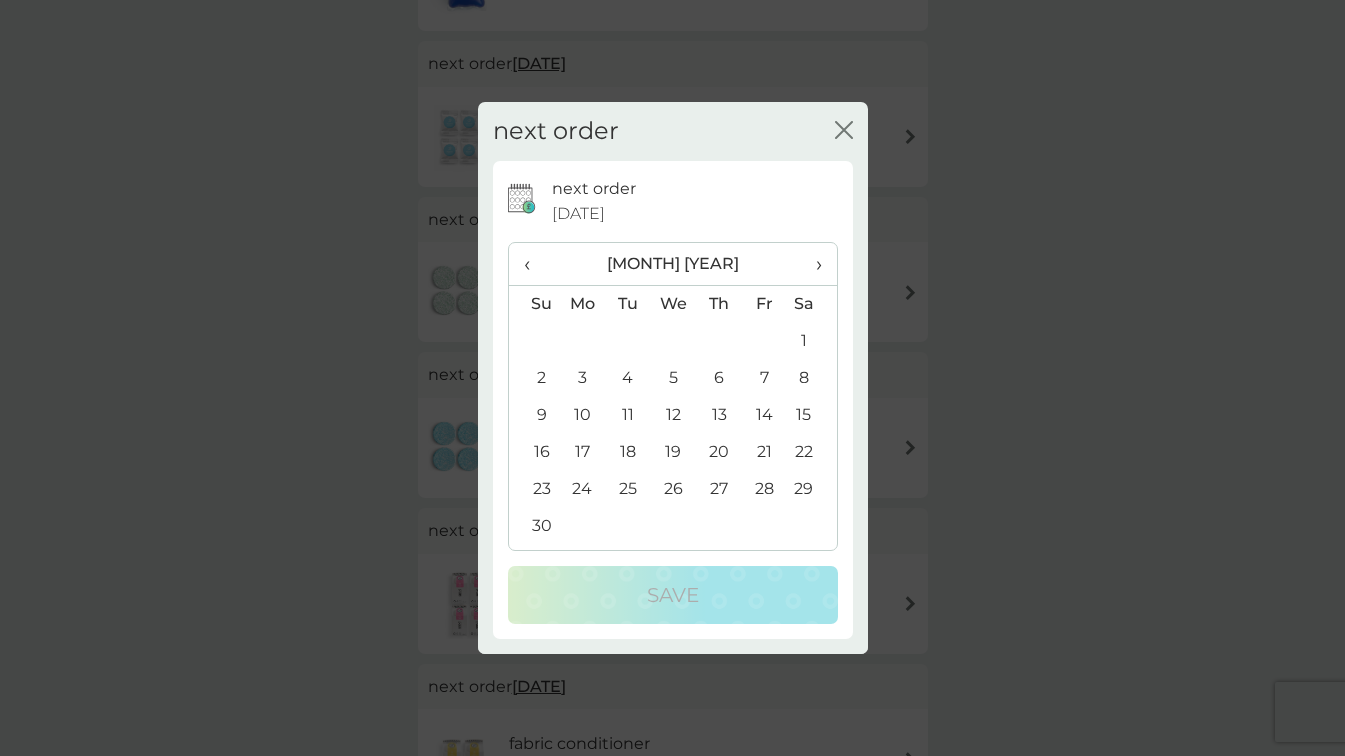 click on "›" at bounding box center (811, 264) 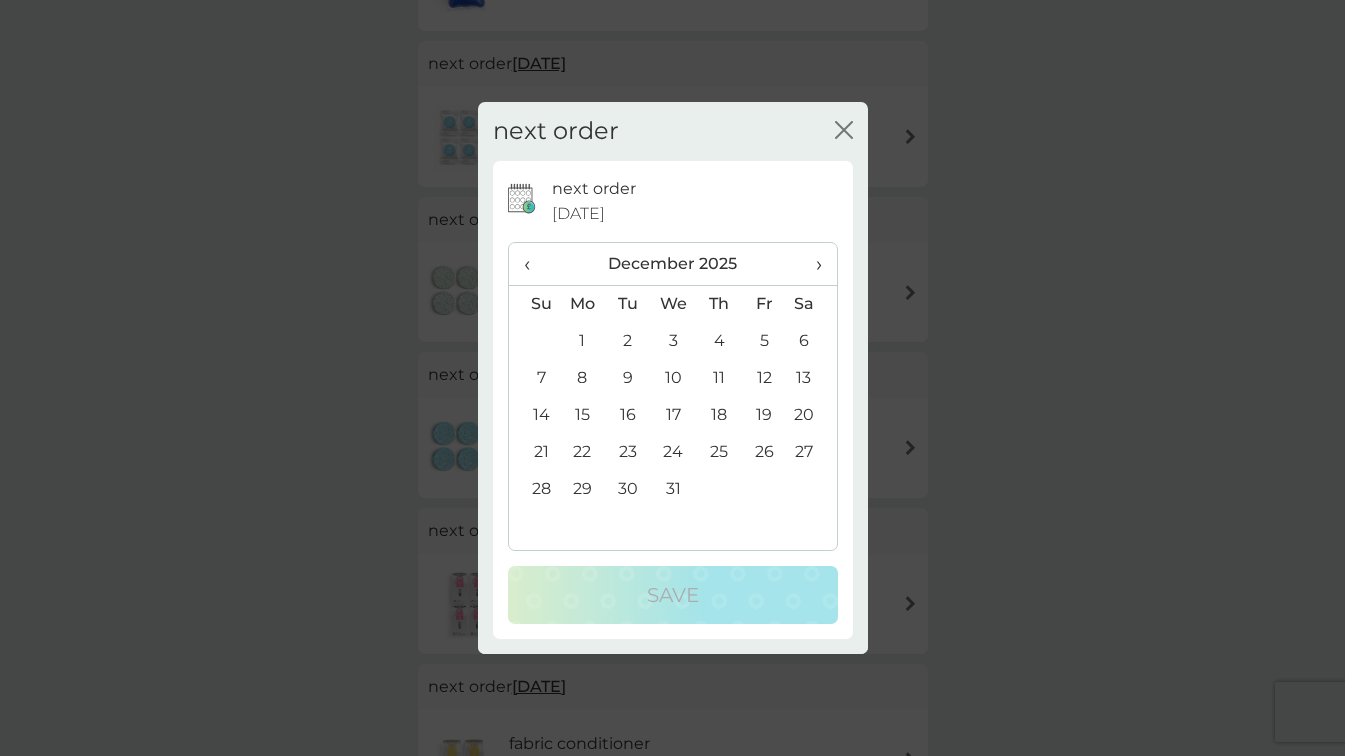 click on "›" at bounding box center [811, 264] 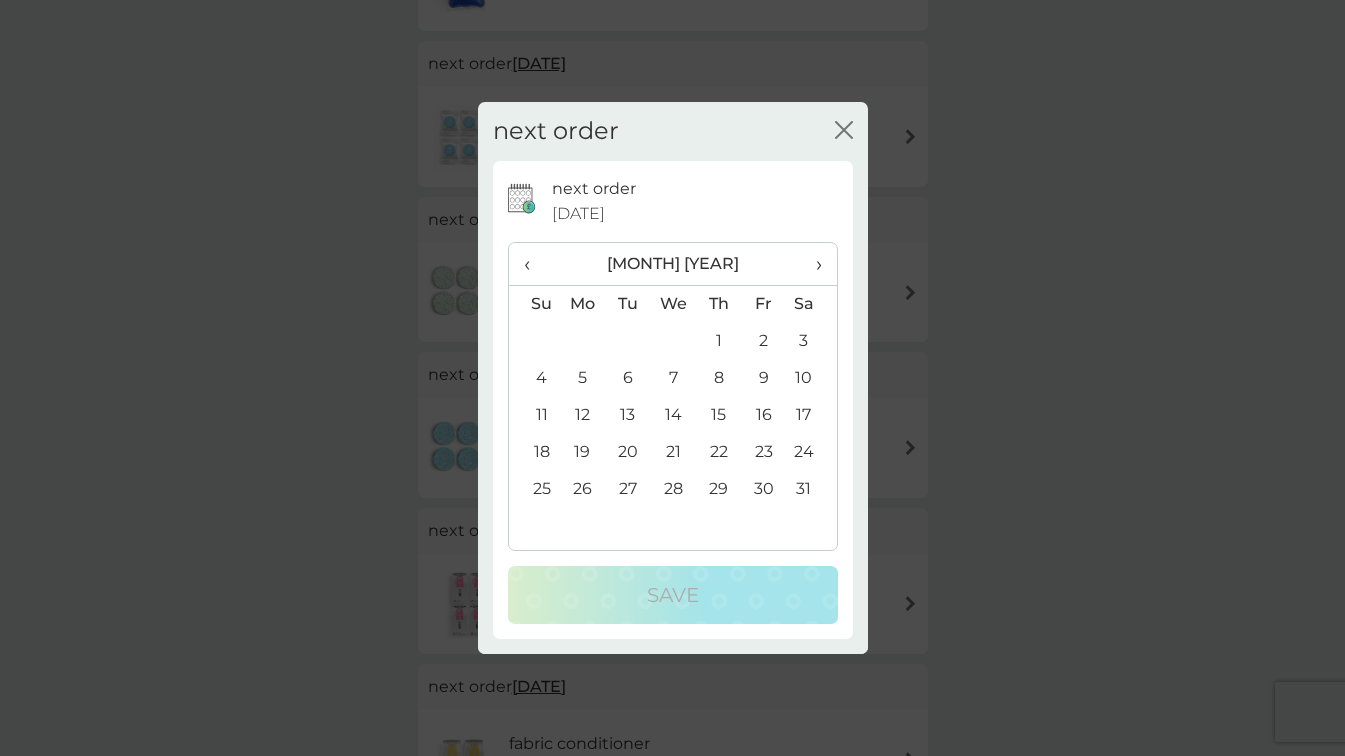 click on "›" at bounding box center [811, 264] 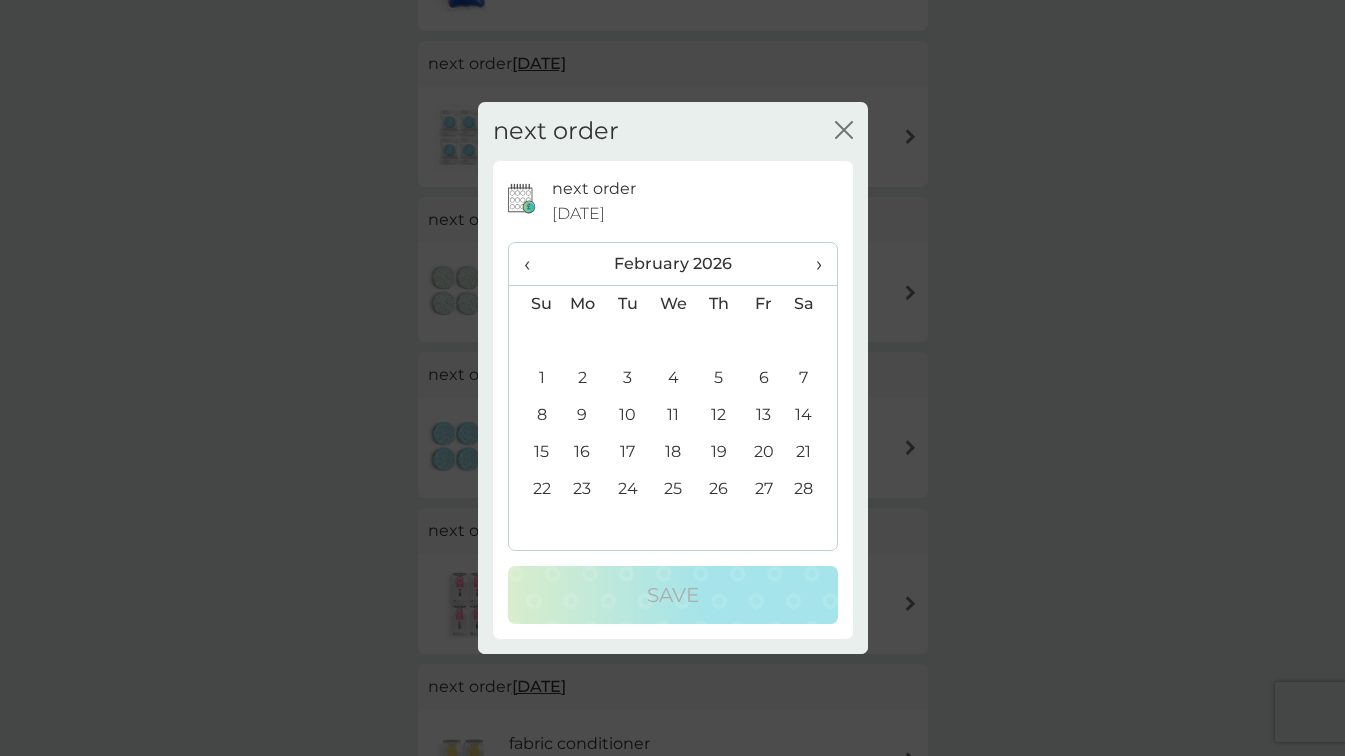 click on "›" at bounding box center (811, 264) 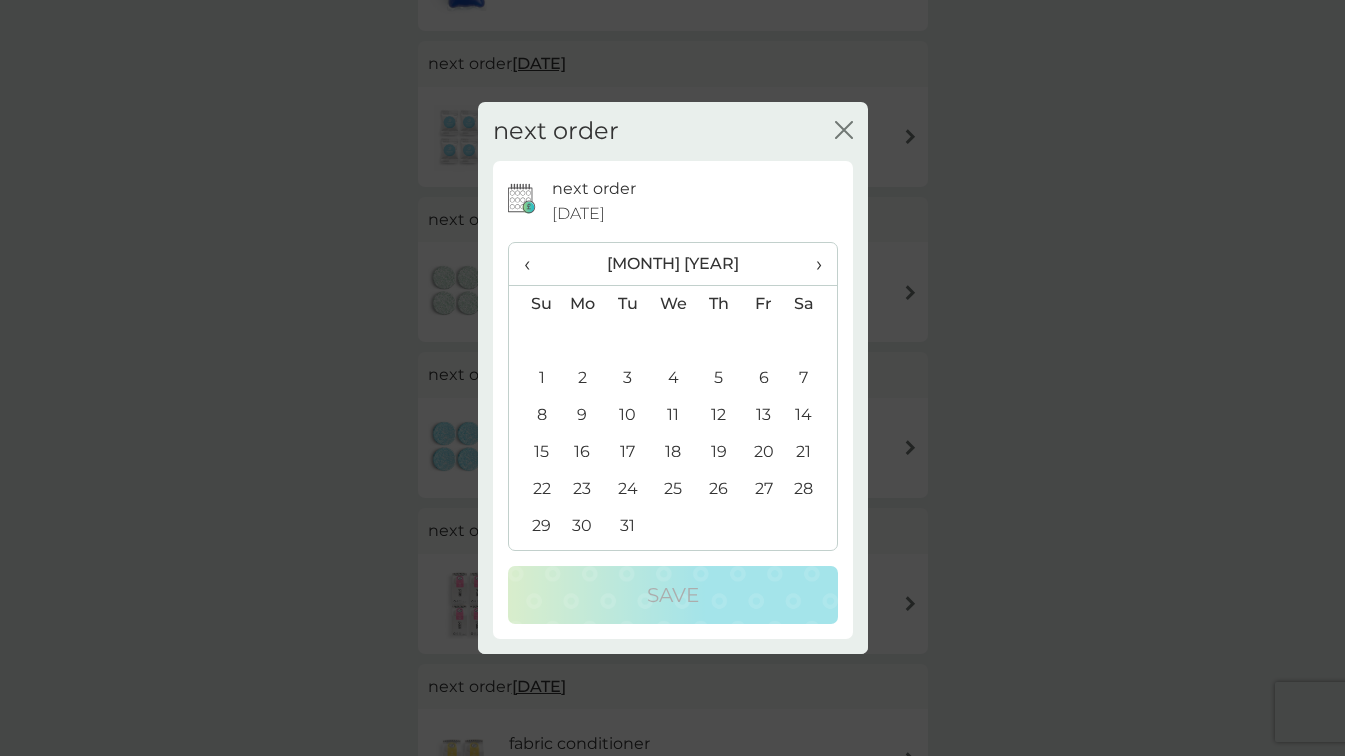 click on "›" at bounding box center [811, 264] 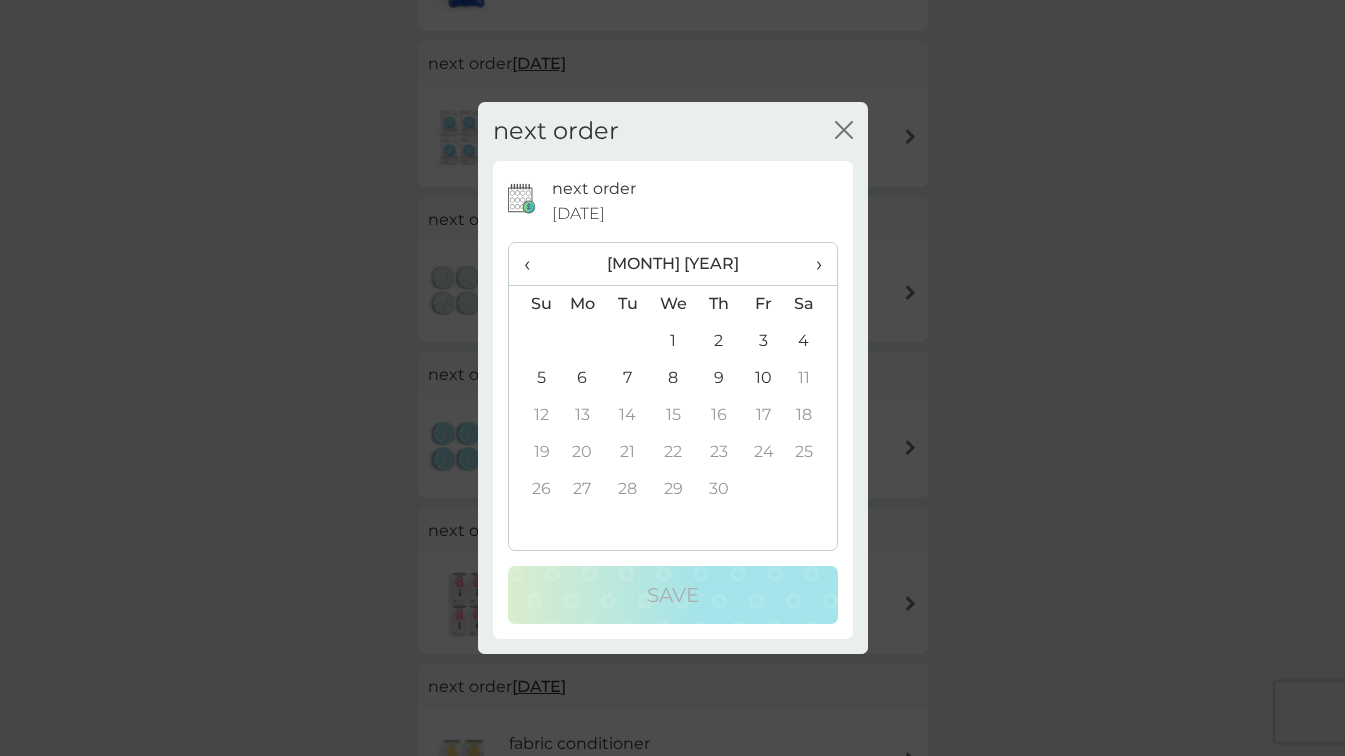 click on "1" at bounding box center (673, 341) 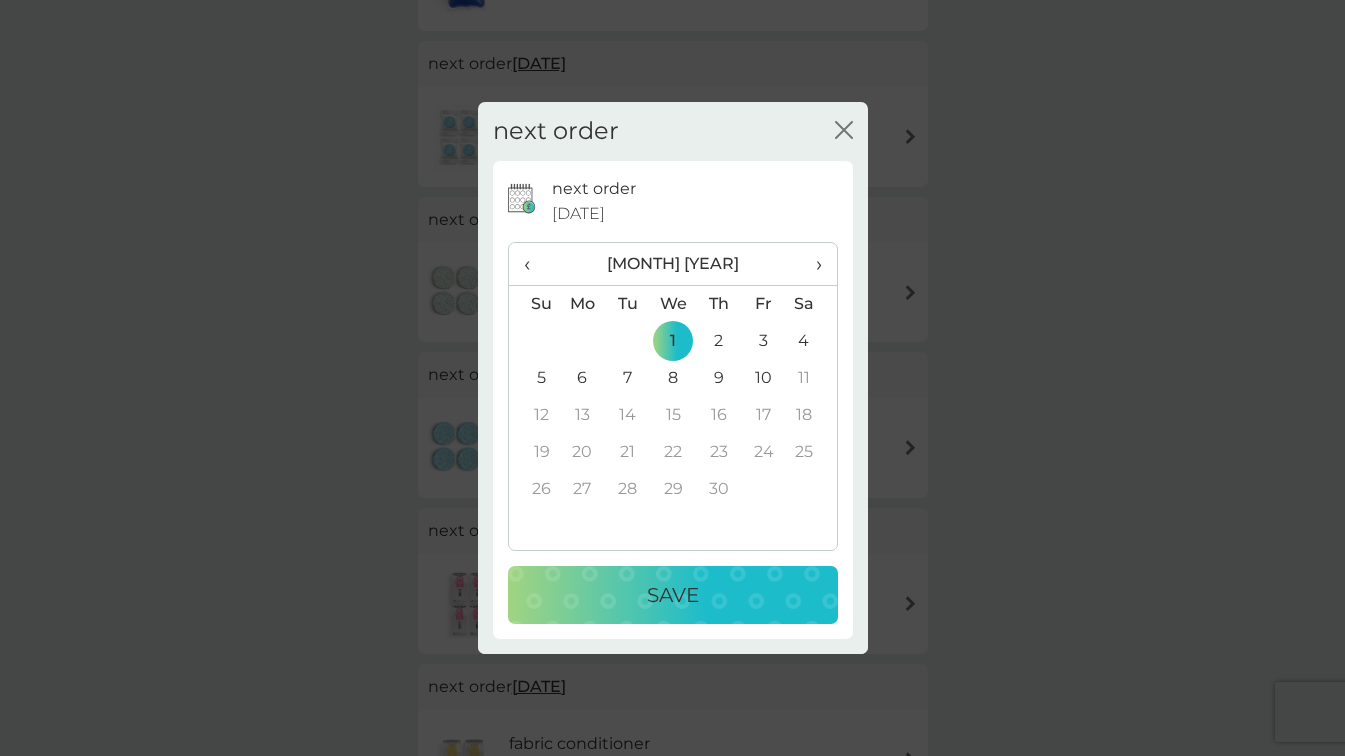 click on "Save" at bounding box center [673, 595] 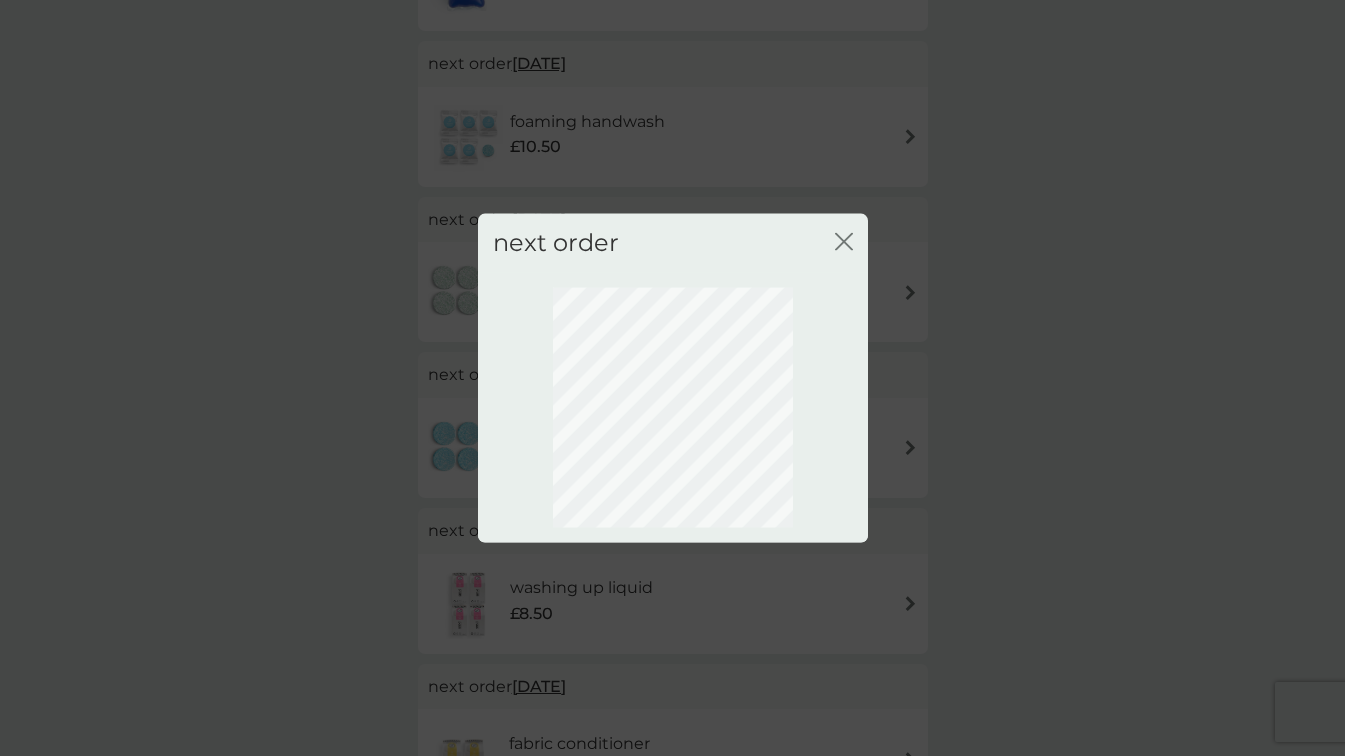 click on "close" 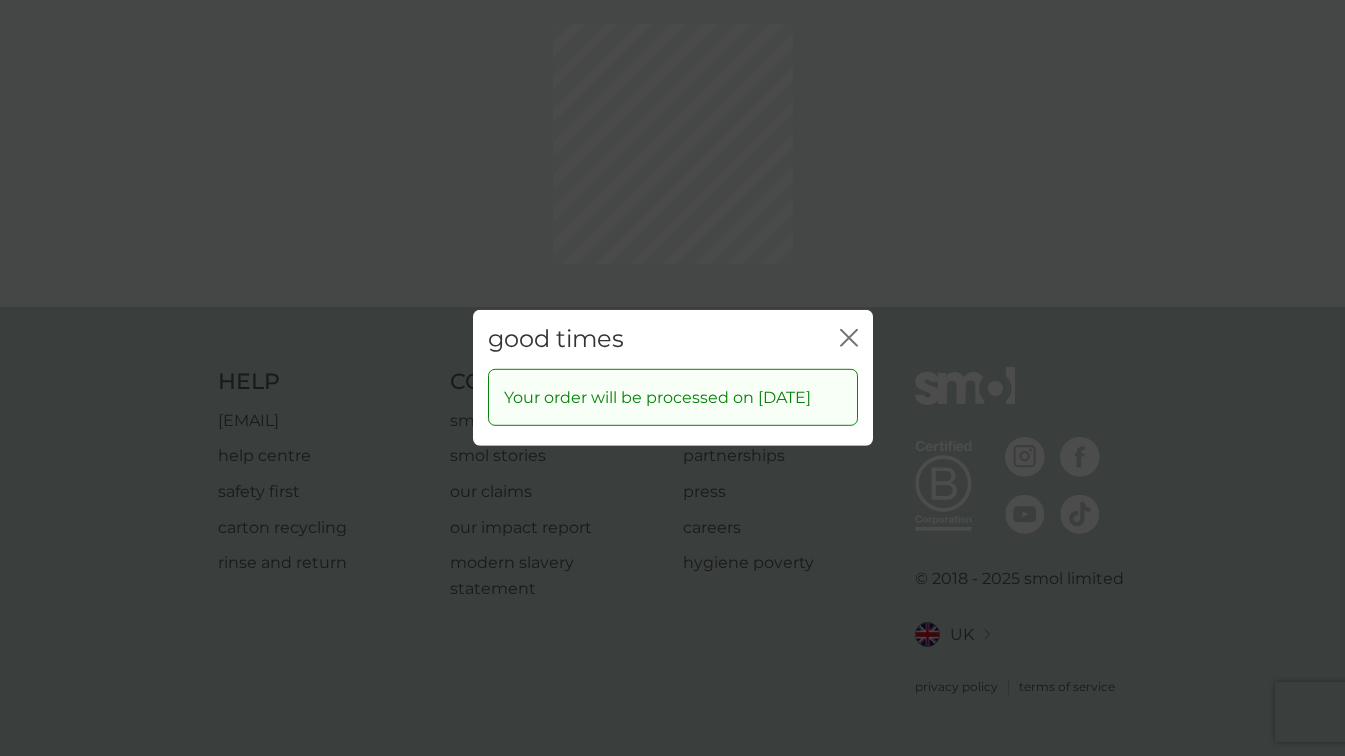 click on "close" 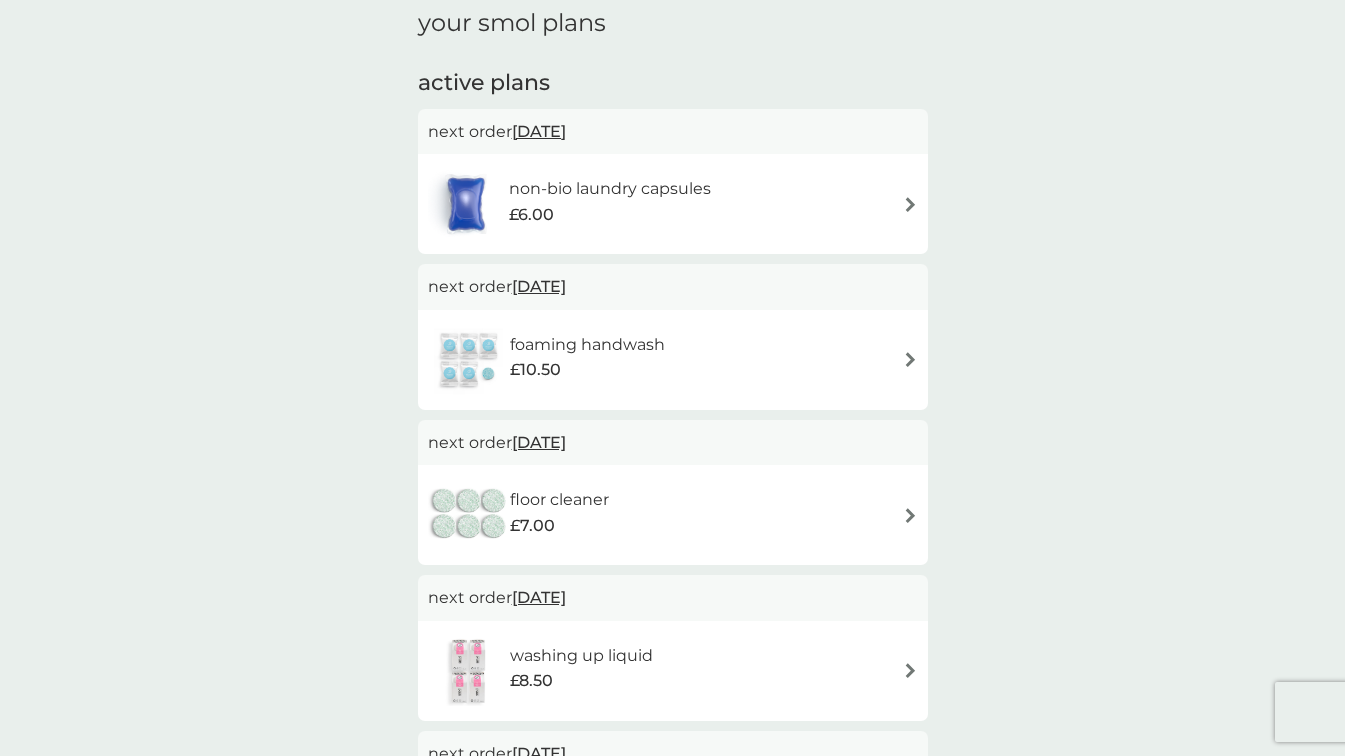 click on "[DATE]" at bounding box center [539, 286] 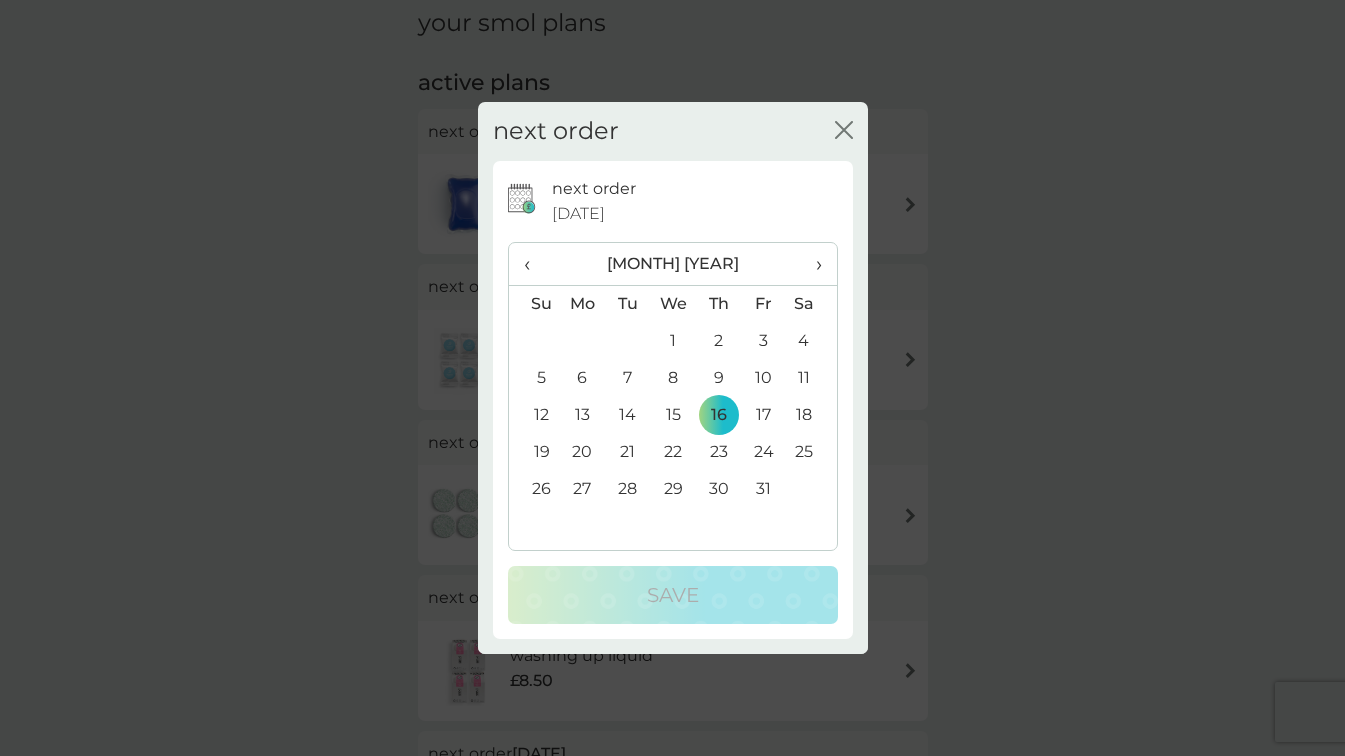 click on "›" at bounding box center (811, 264) 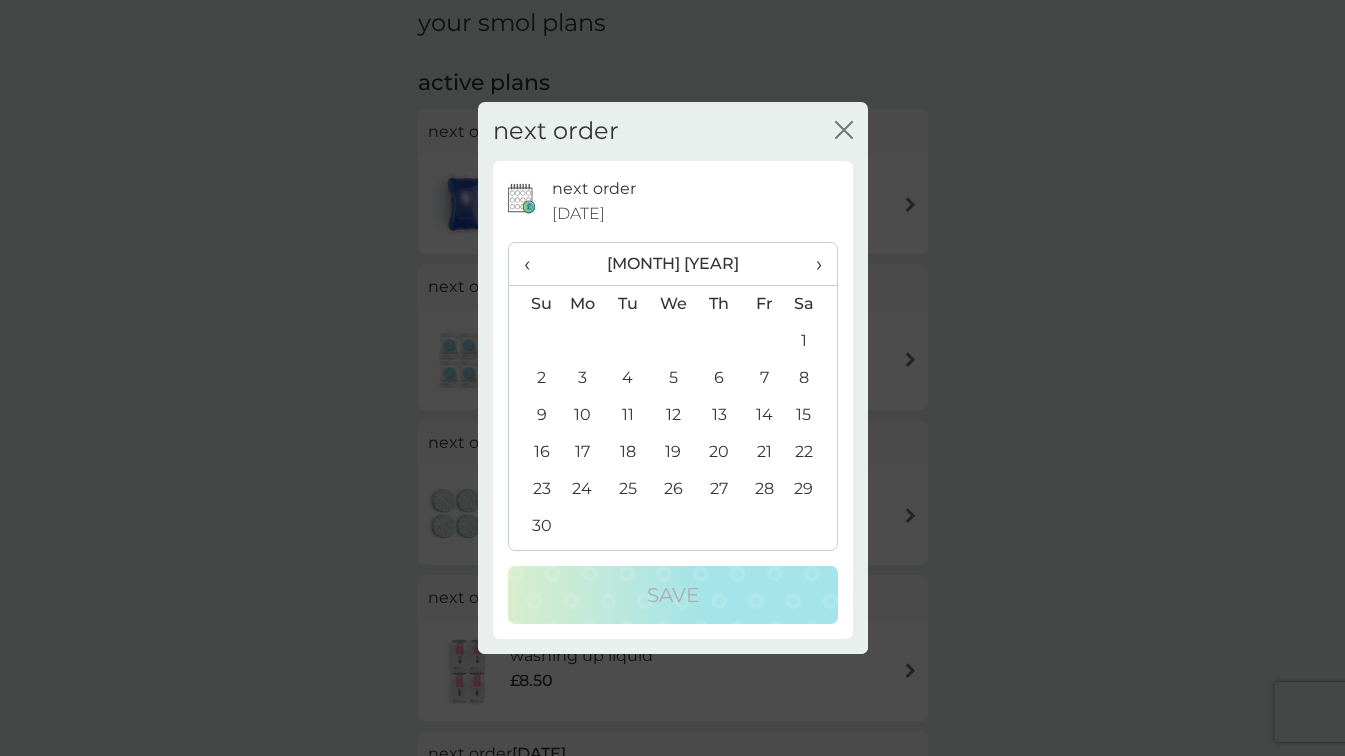click on "›" at bounding box center [811, 264] 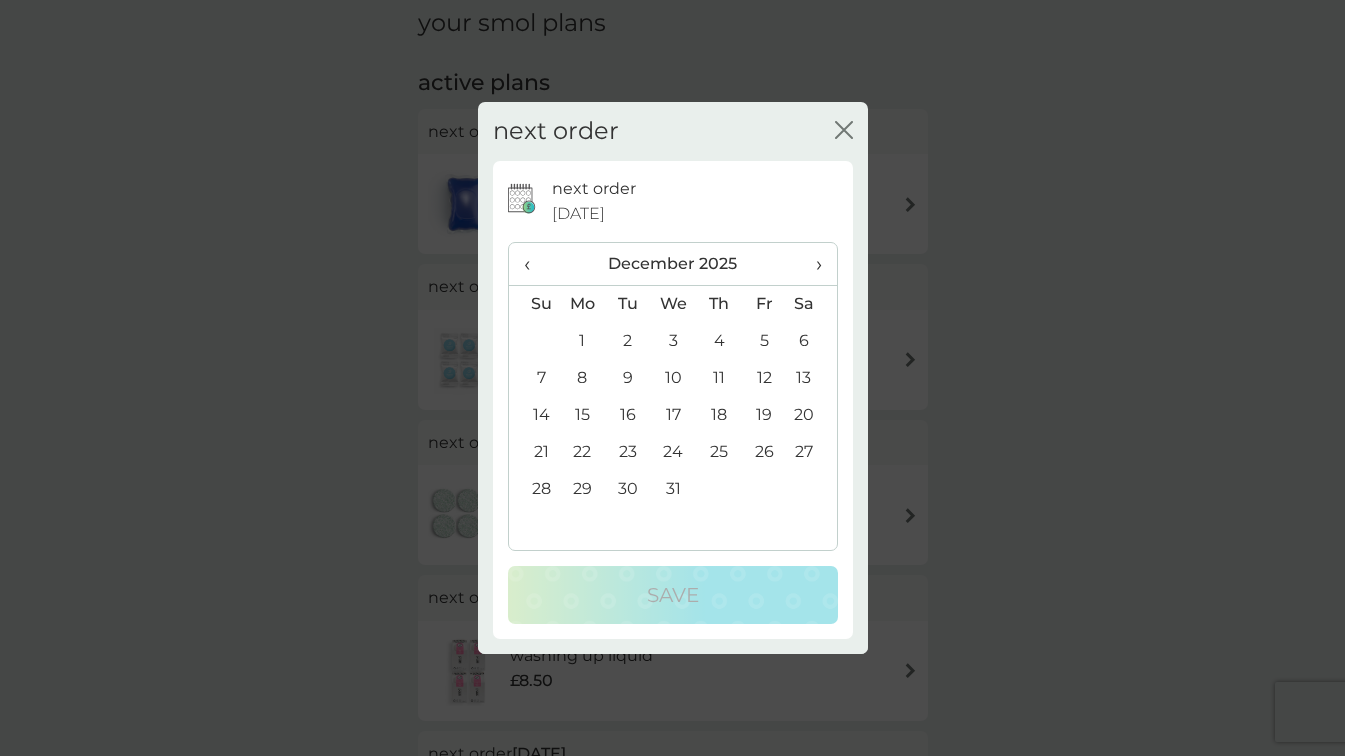 click on "›" at bounding box center [811, 264] 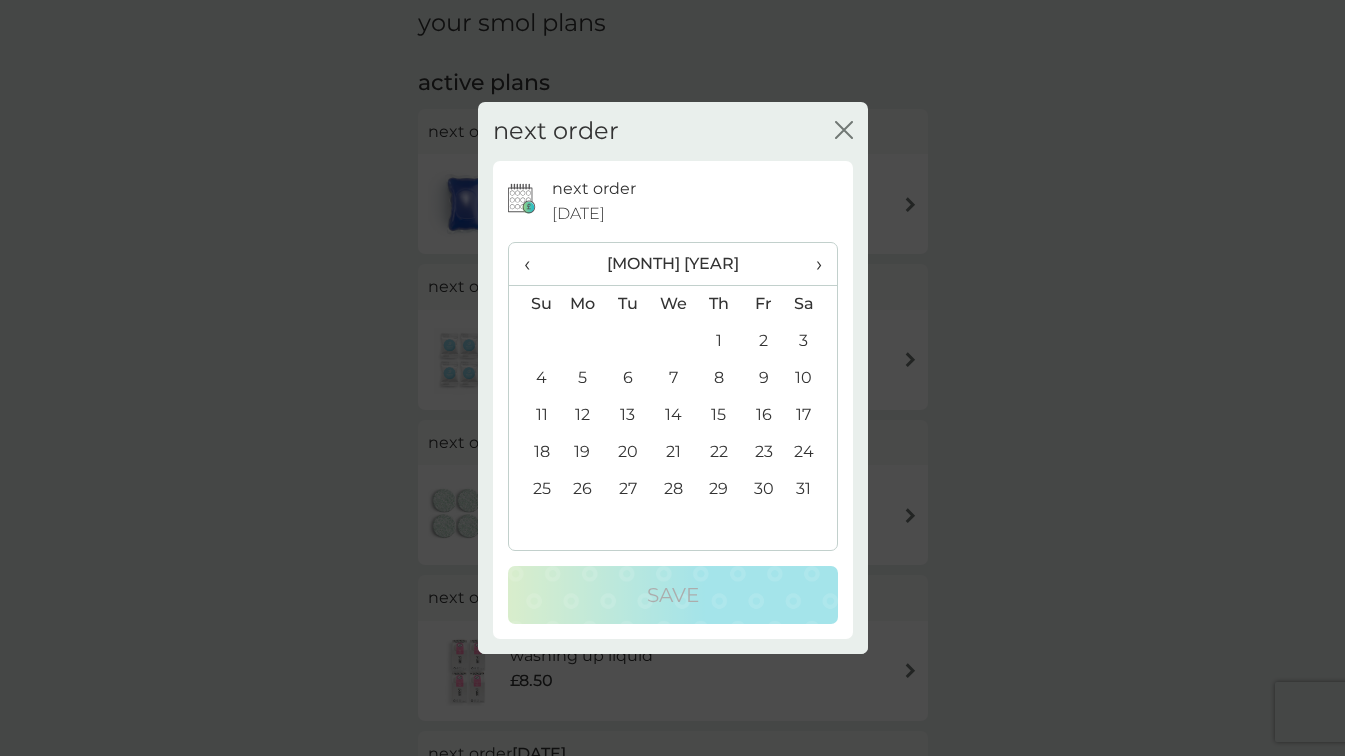 click on "›" at bounding box center [811, 264] 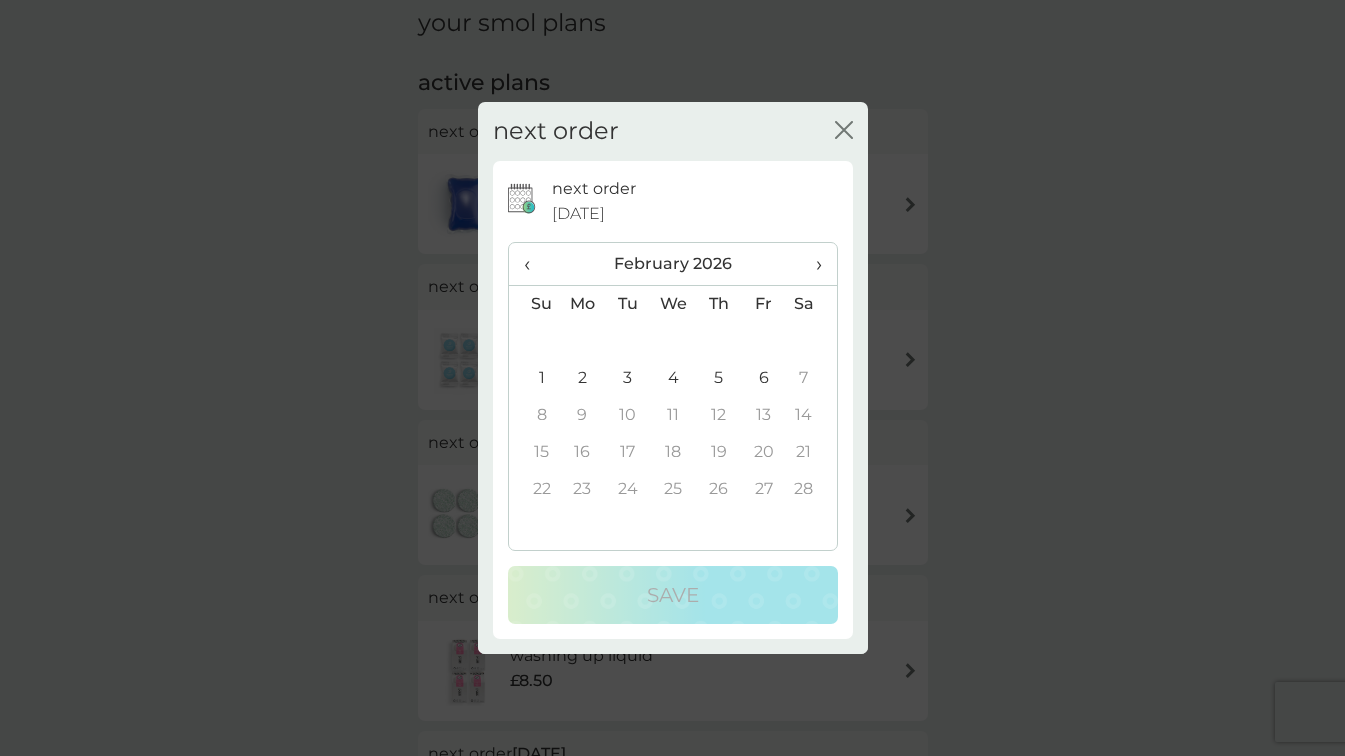 click on "›" at bounding box center [811, 264] 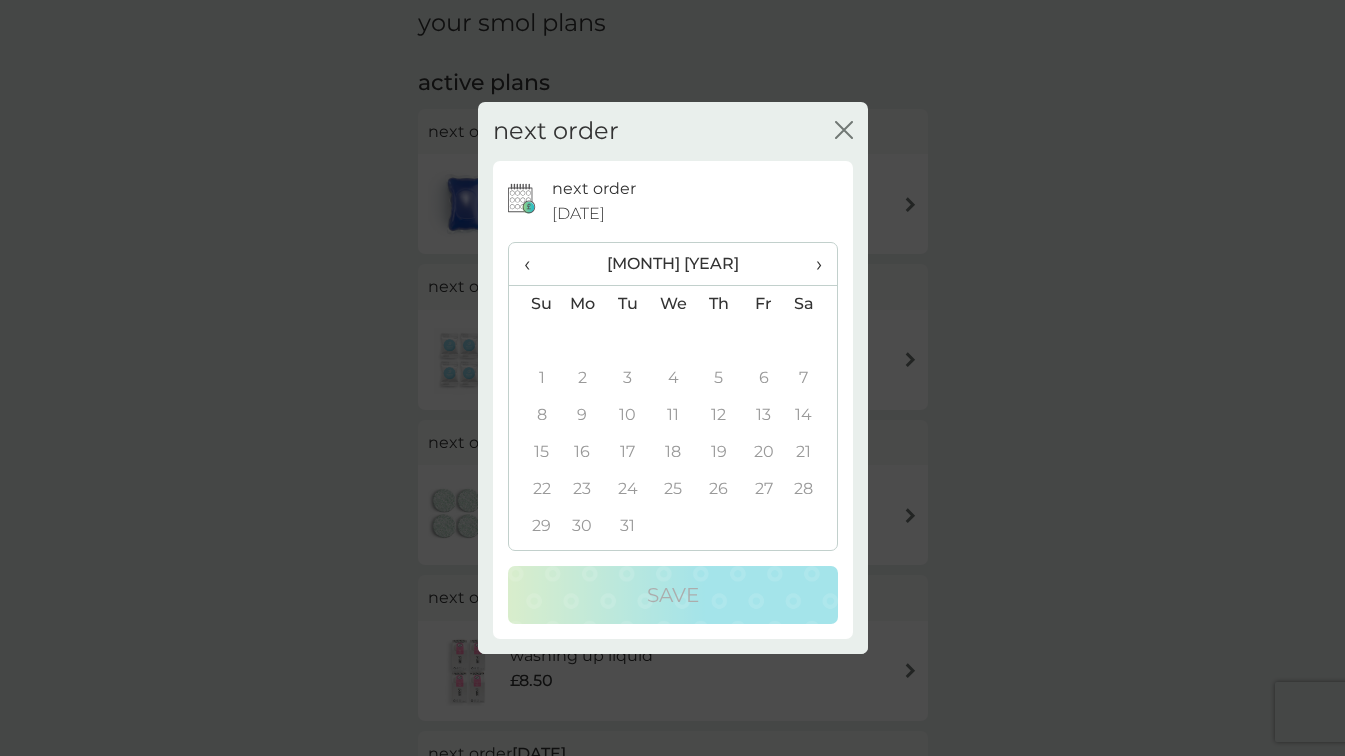 click on "›" at bounding box center [811, 264] 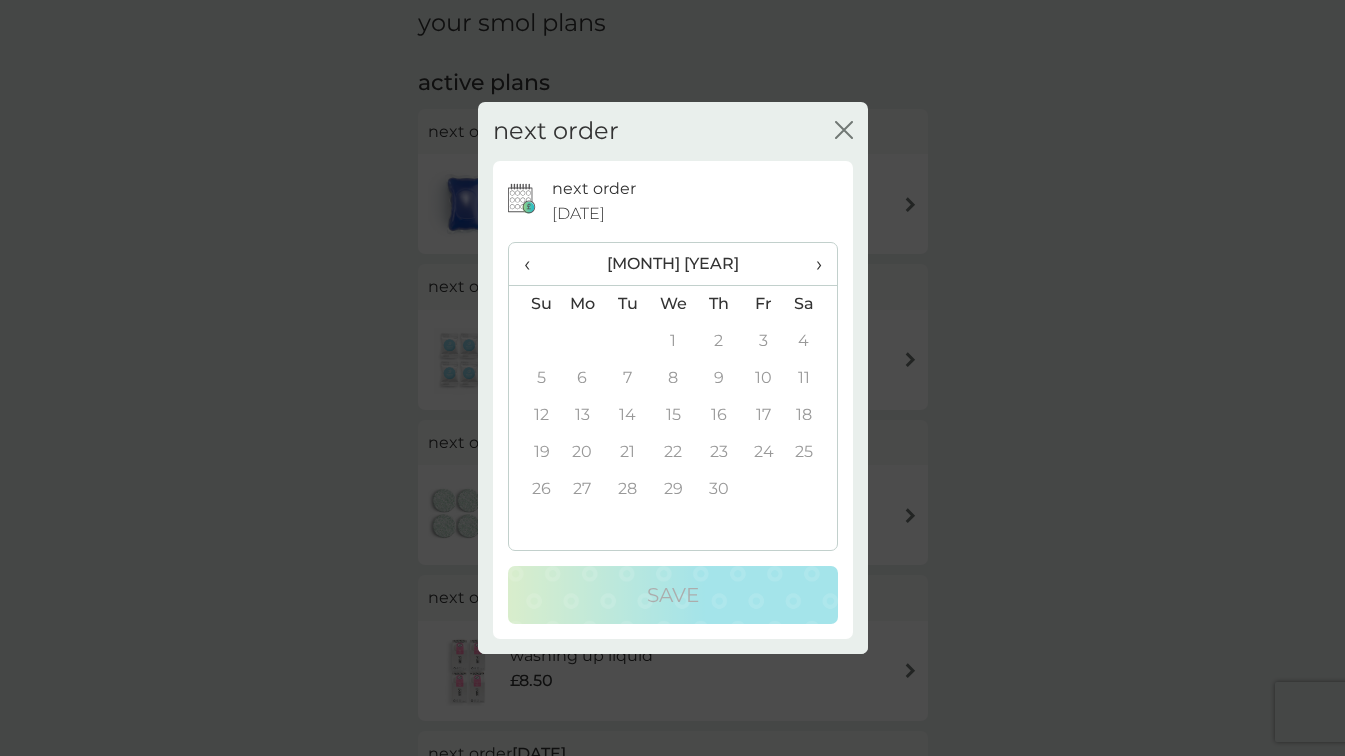 click on "‹" at bounding box center (534, 264) 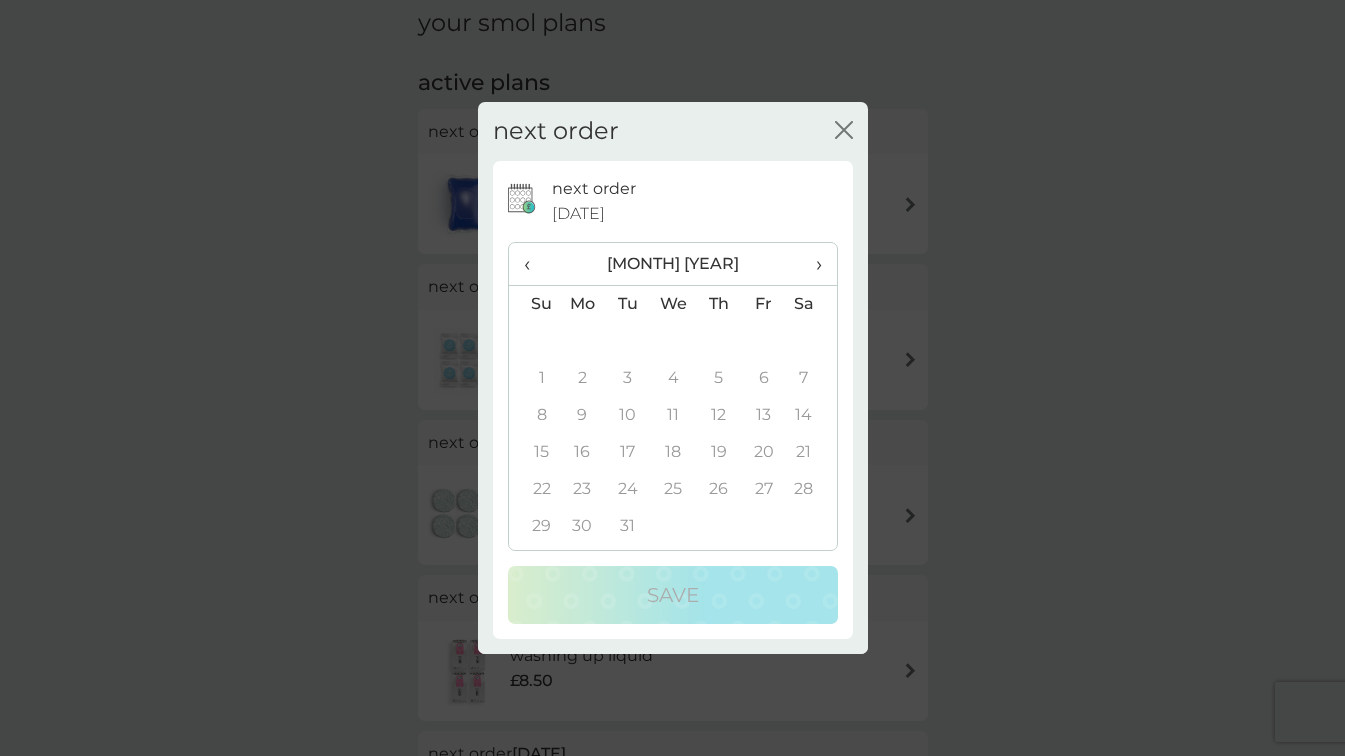 click on "‹" at bounding box center (534, 264) 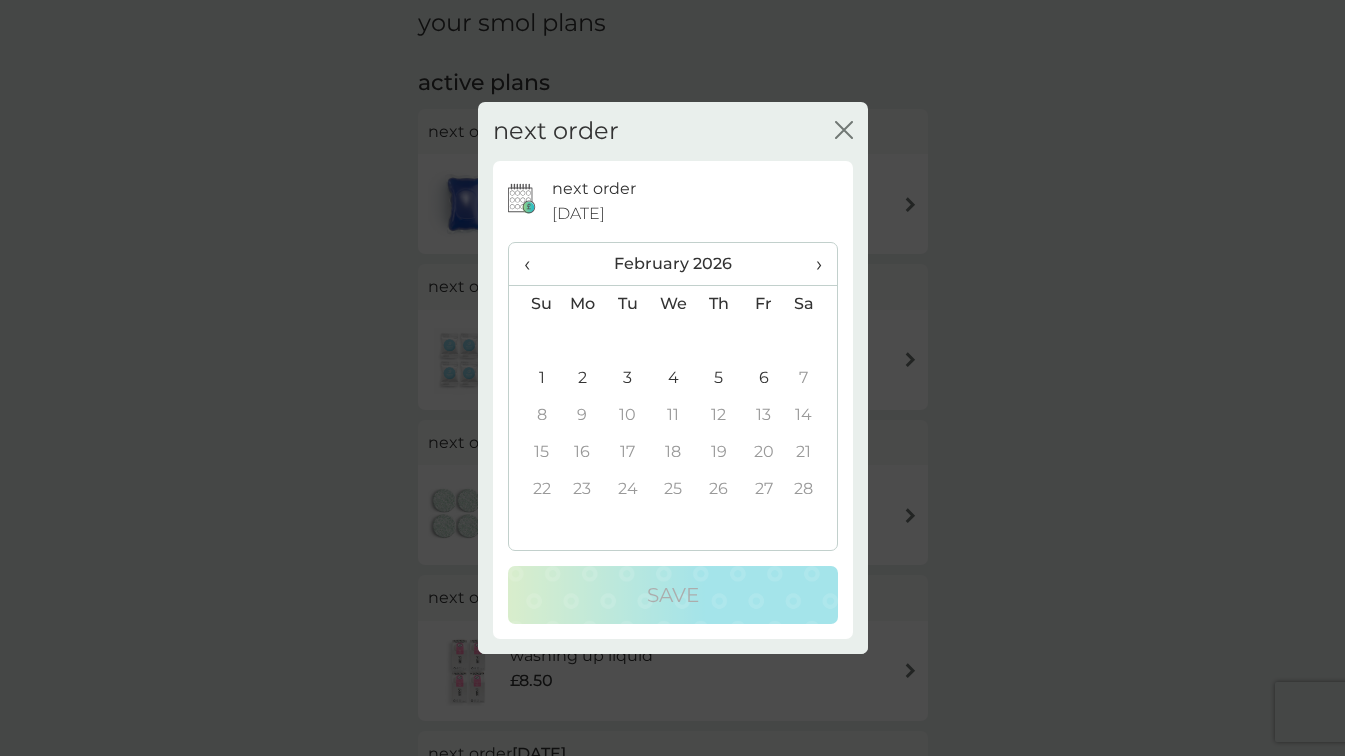 click on "6" at bounding box center [763, 378] 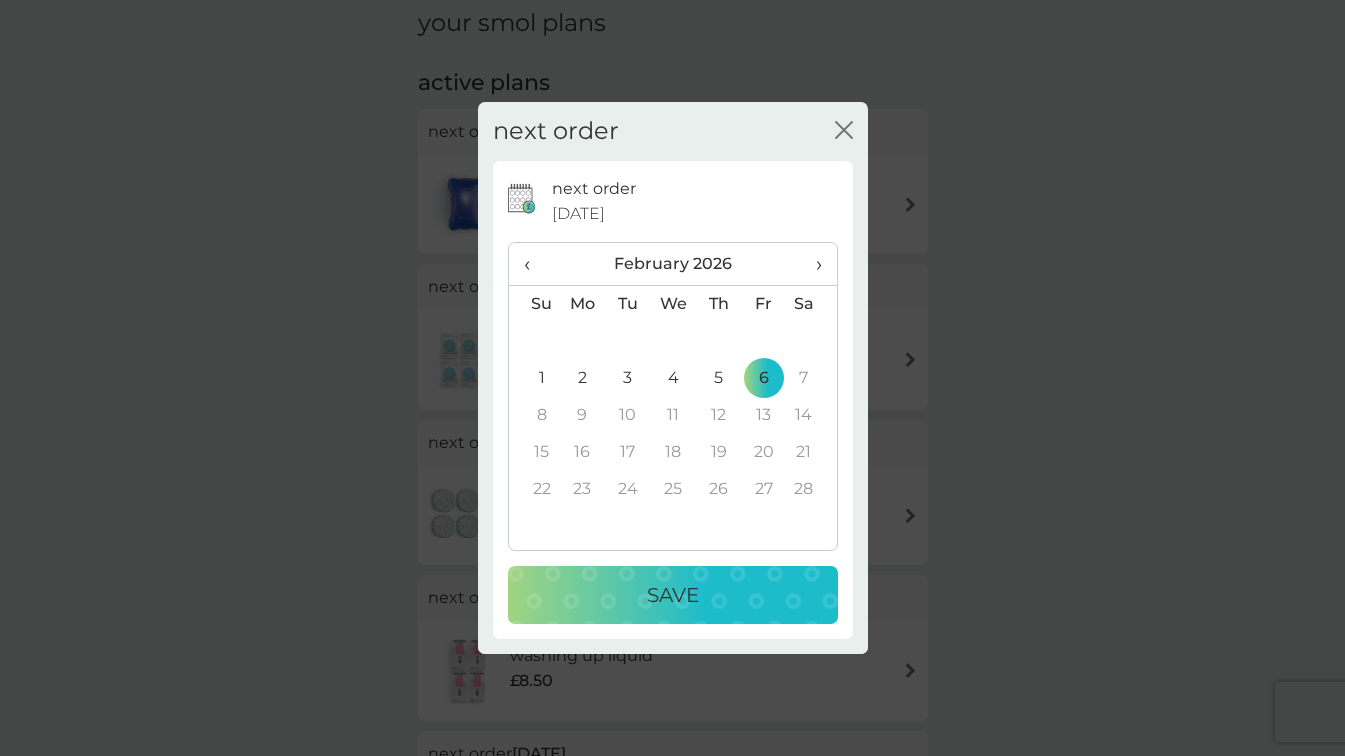 click on "Save" at bounding box center [673, 595] 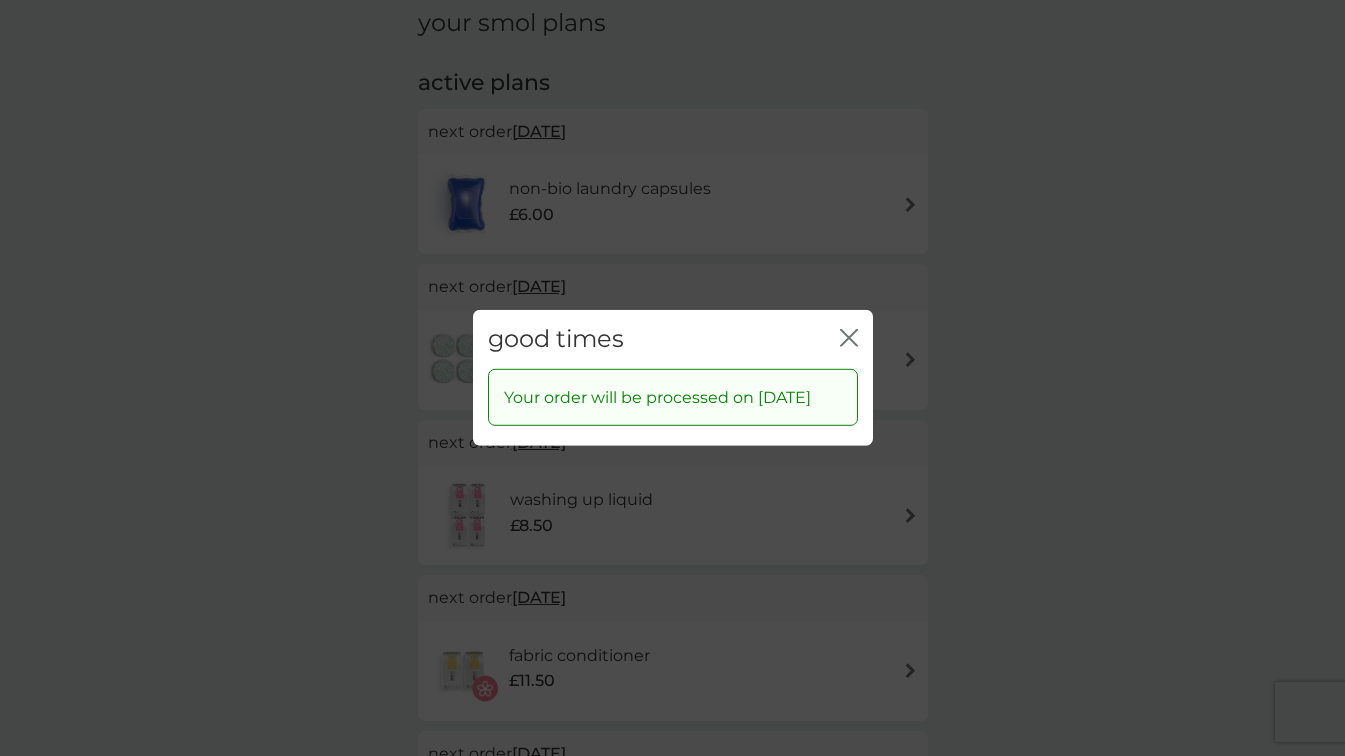 click on "close" 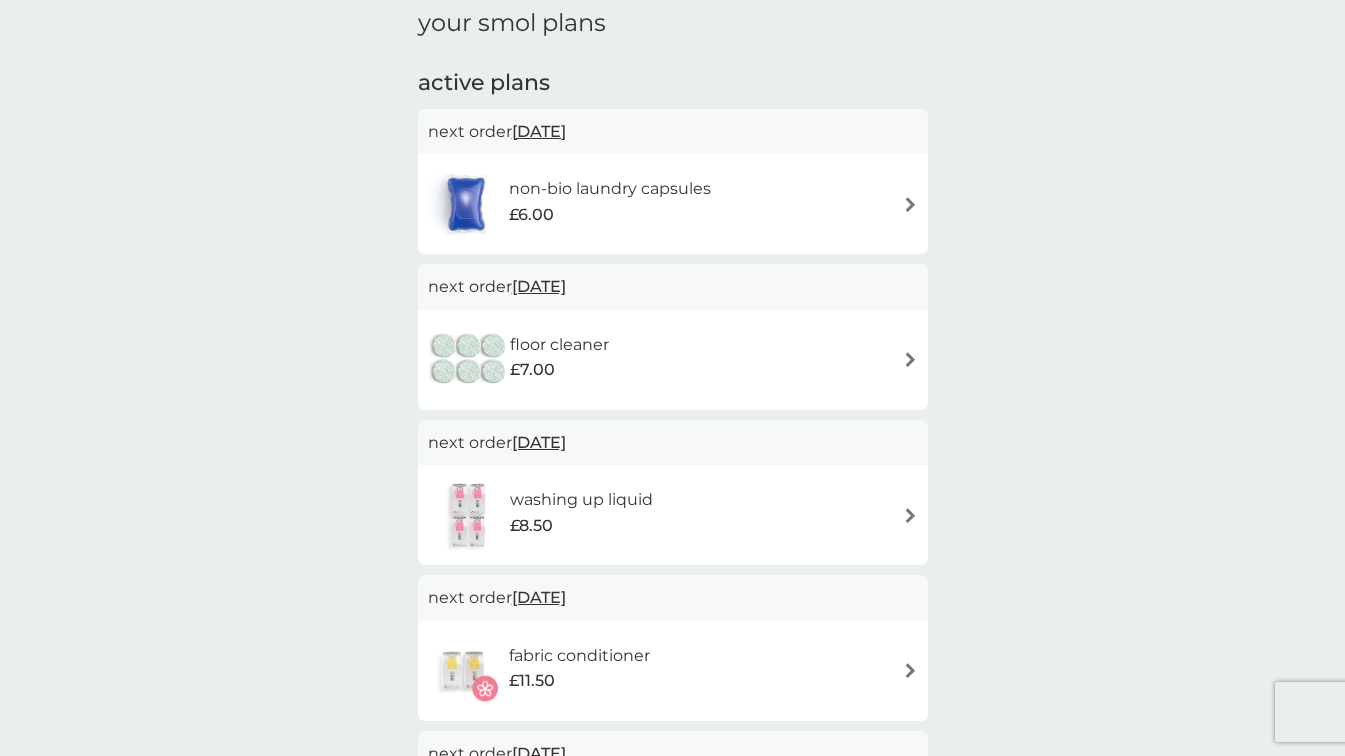 click on "[DATE]" at bounding box center (539, 286) 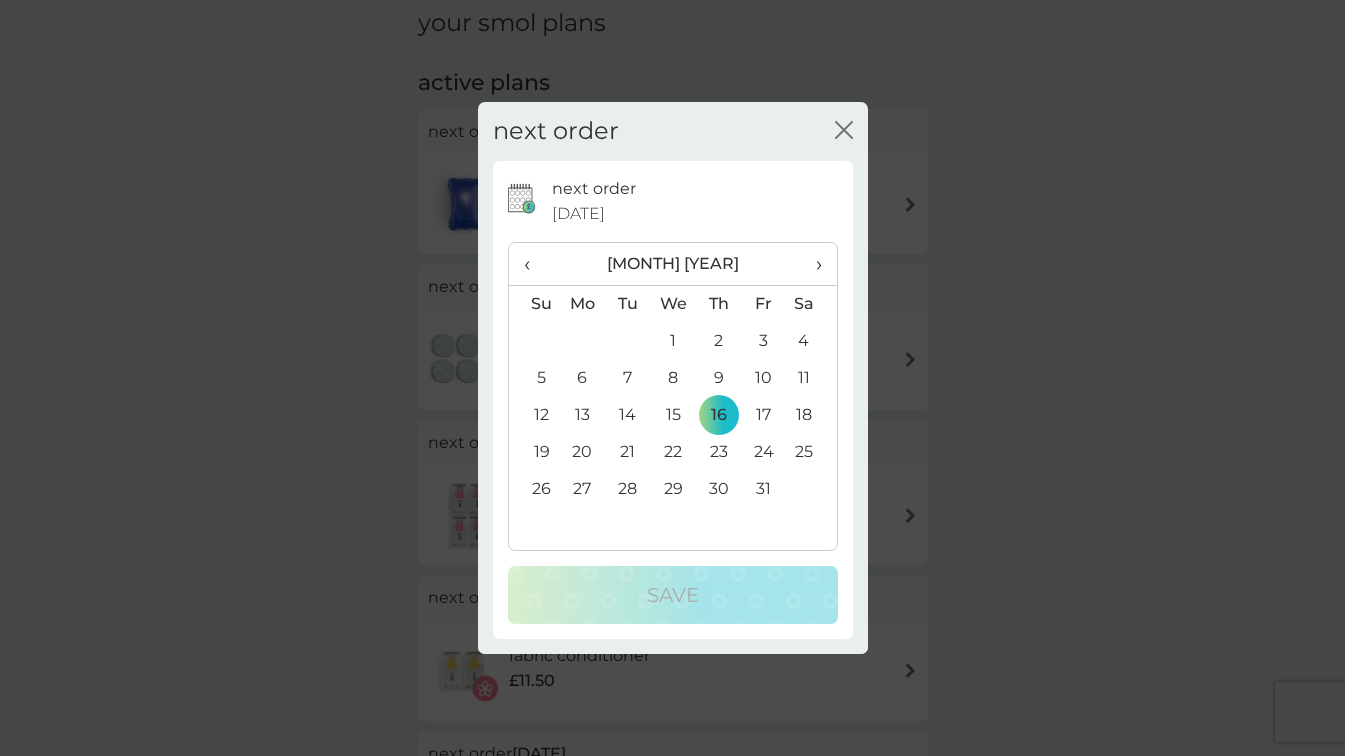 click on "›" at bounding box center [811, 264] 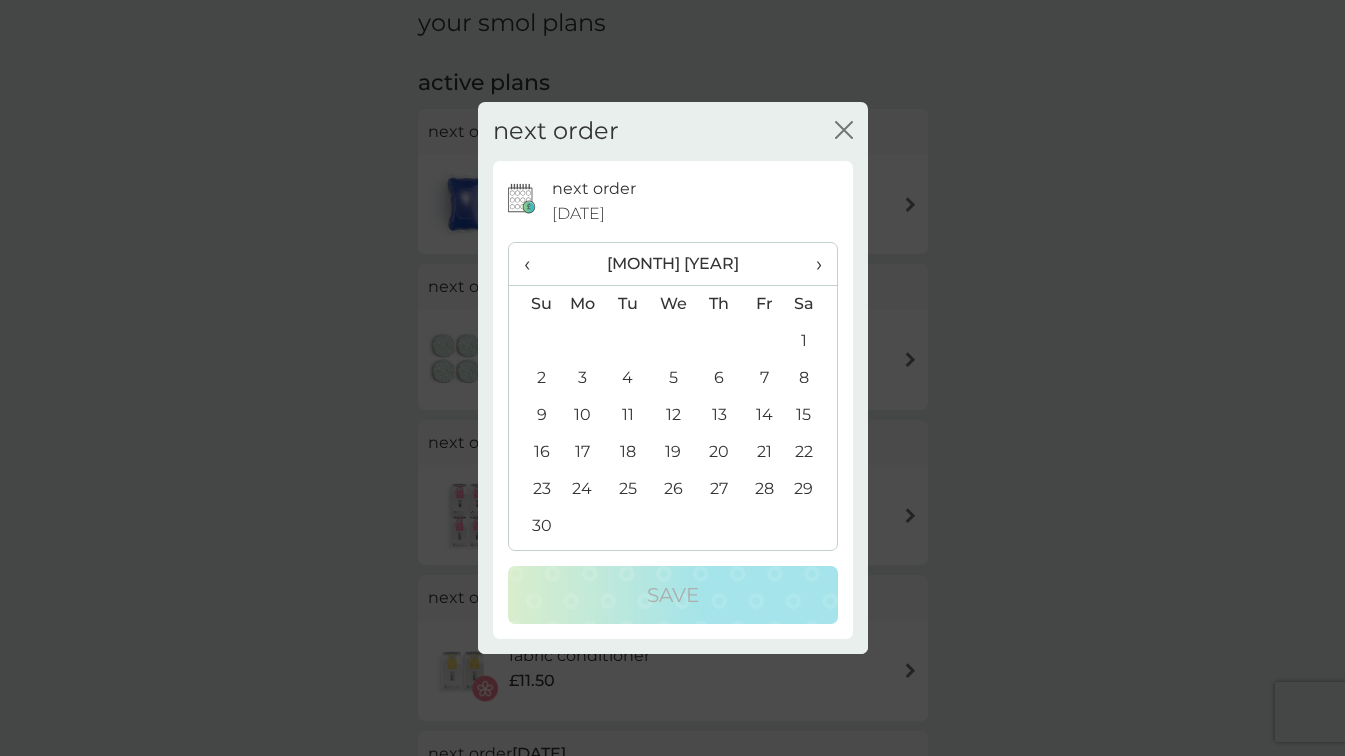click on "›" at bounding box center (811, 264) 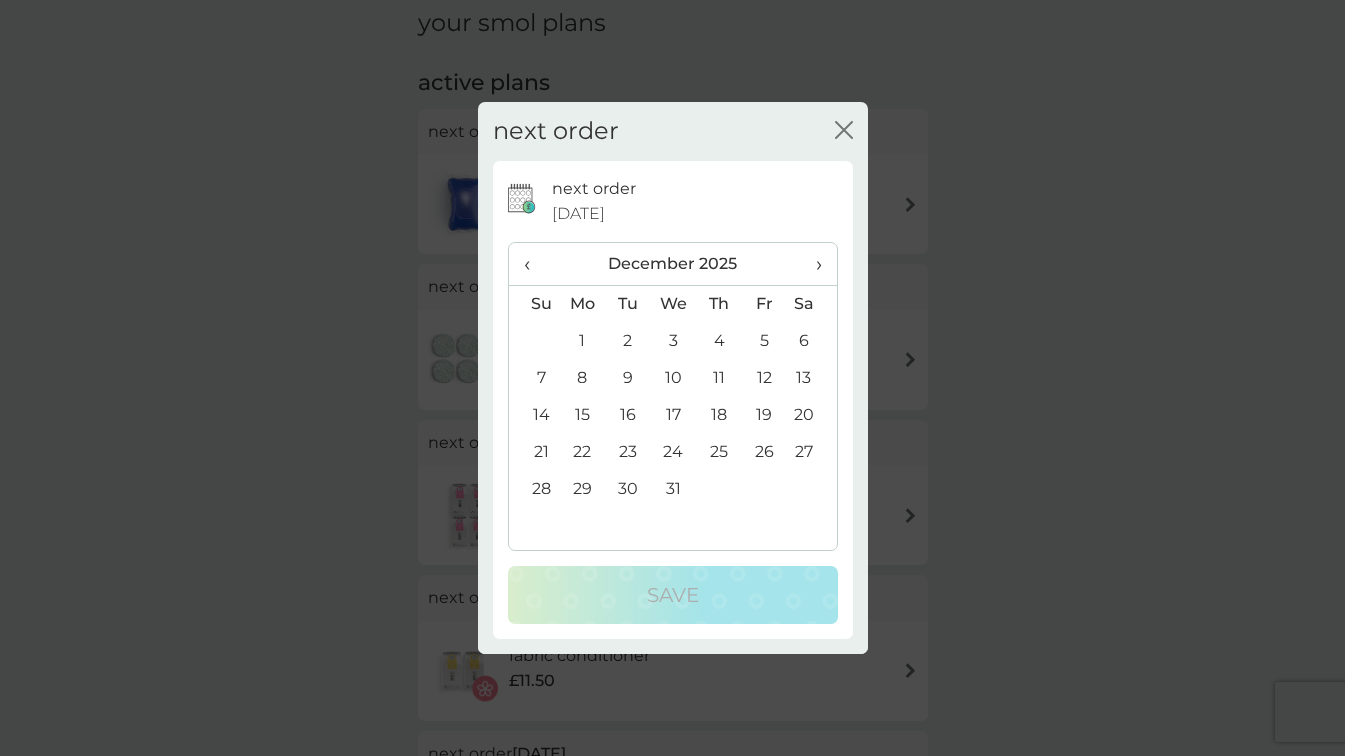 click on "›" at bounding box center (811, 264) 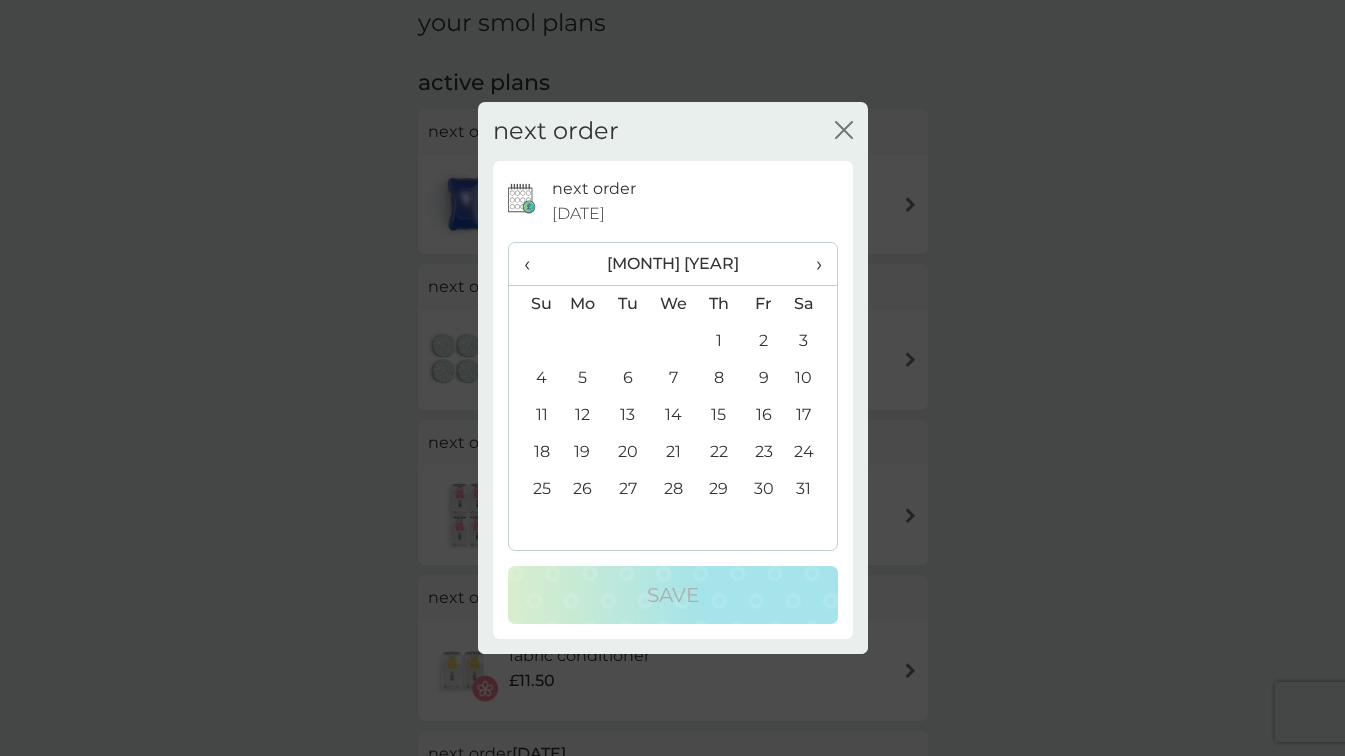 click on "›" at bounding box center [811, 264] 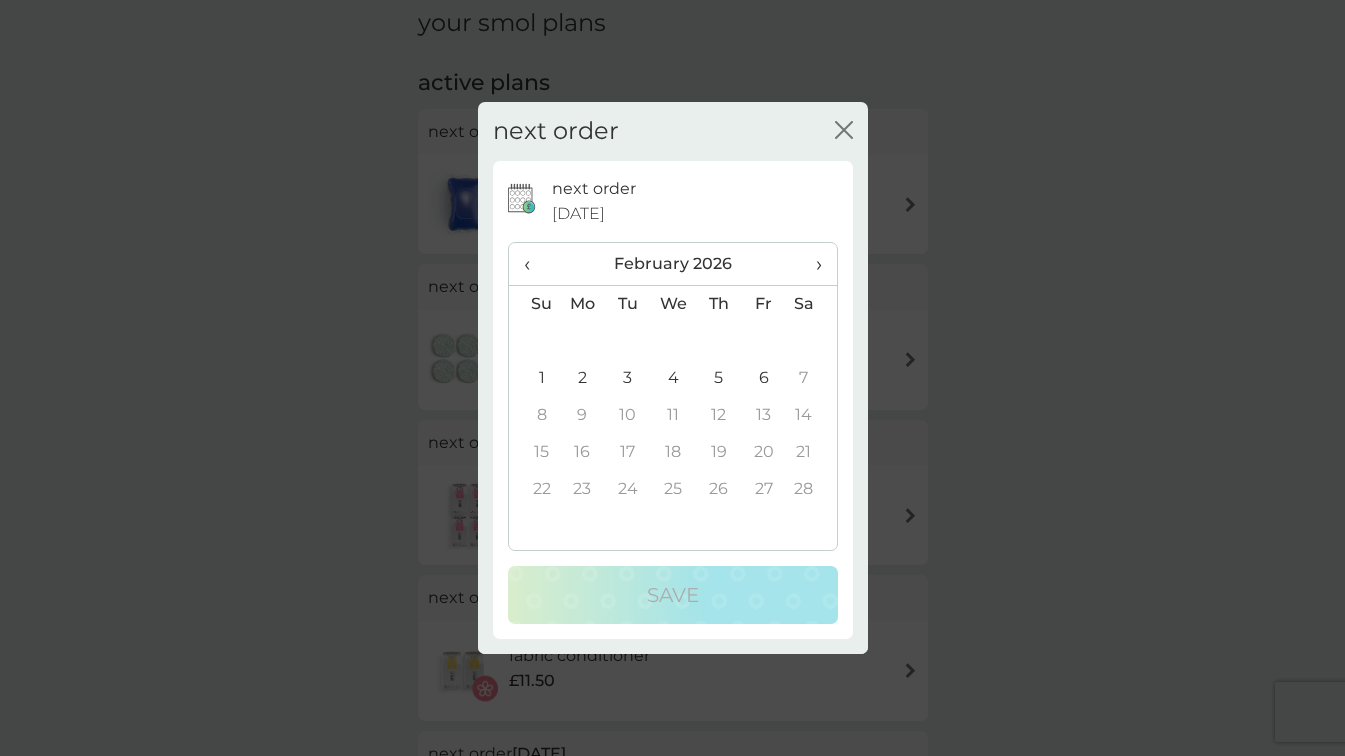 click on "›" at bounding box center (811, 264) 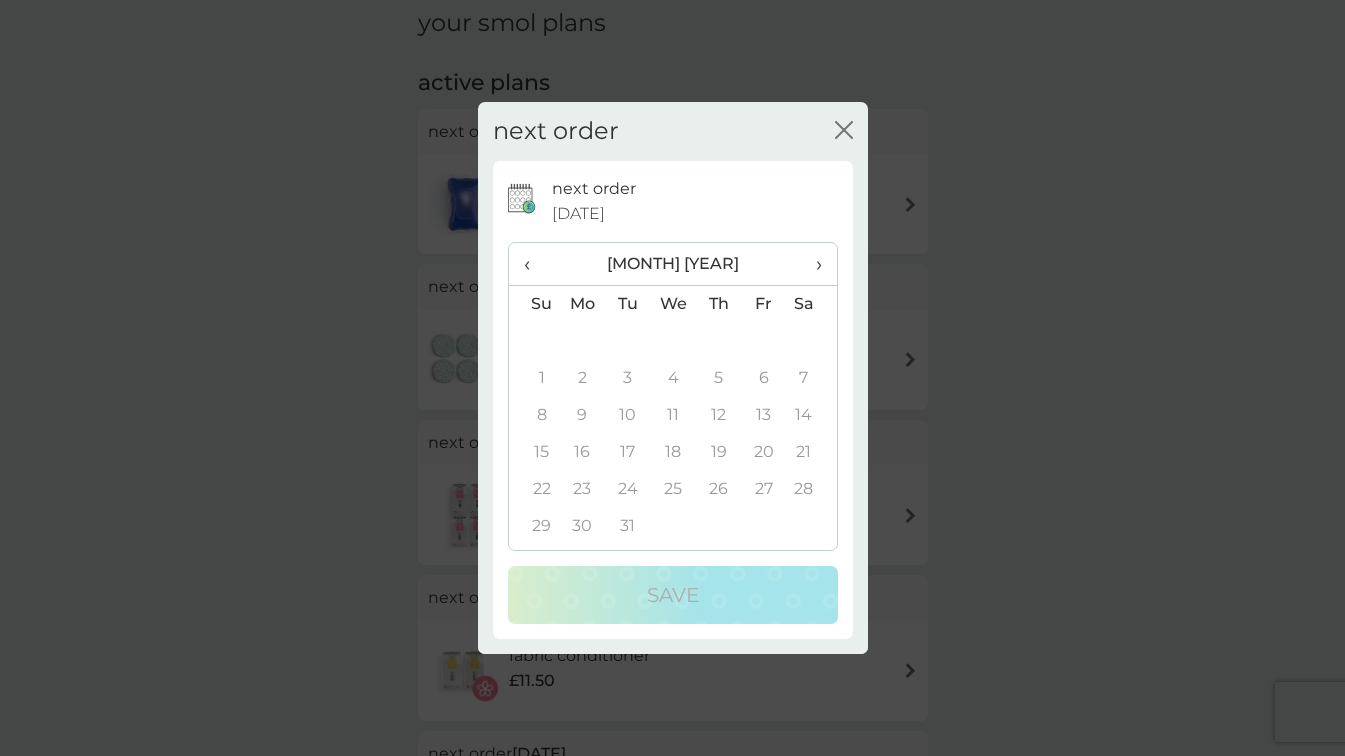 click on "‹" at bounding box center [534, 264] 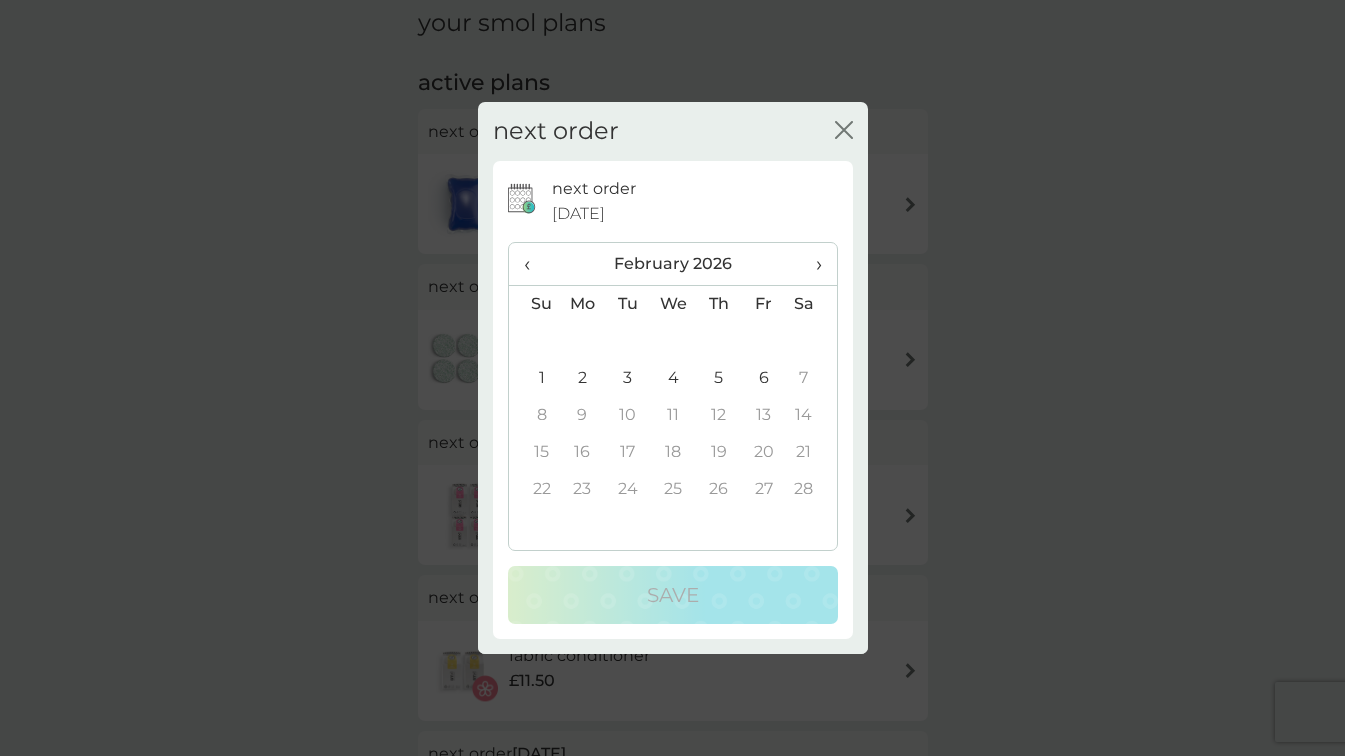 click 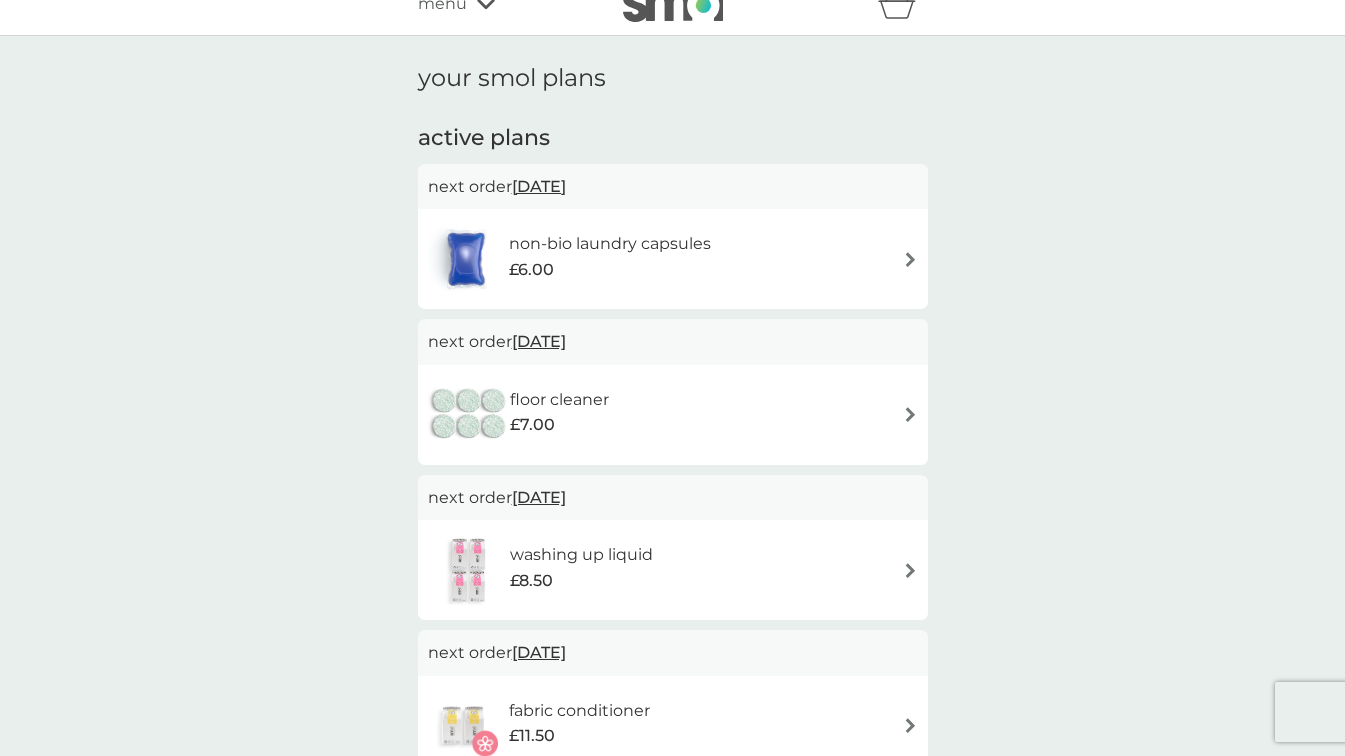 scroll, scrollTop: 0, scrollLeft: 0, axis: both 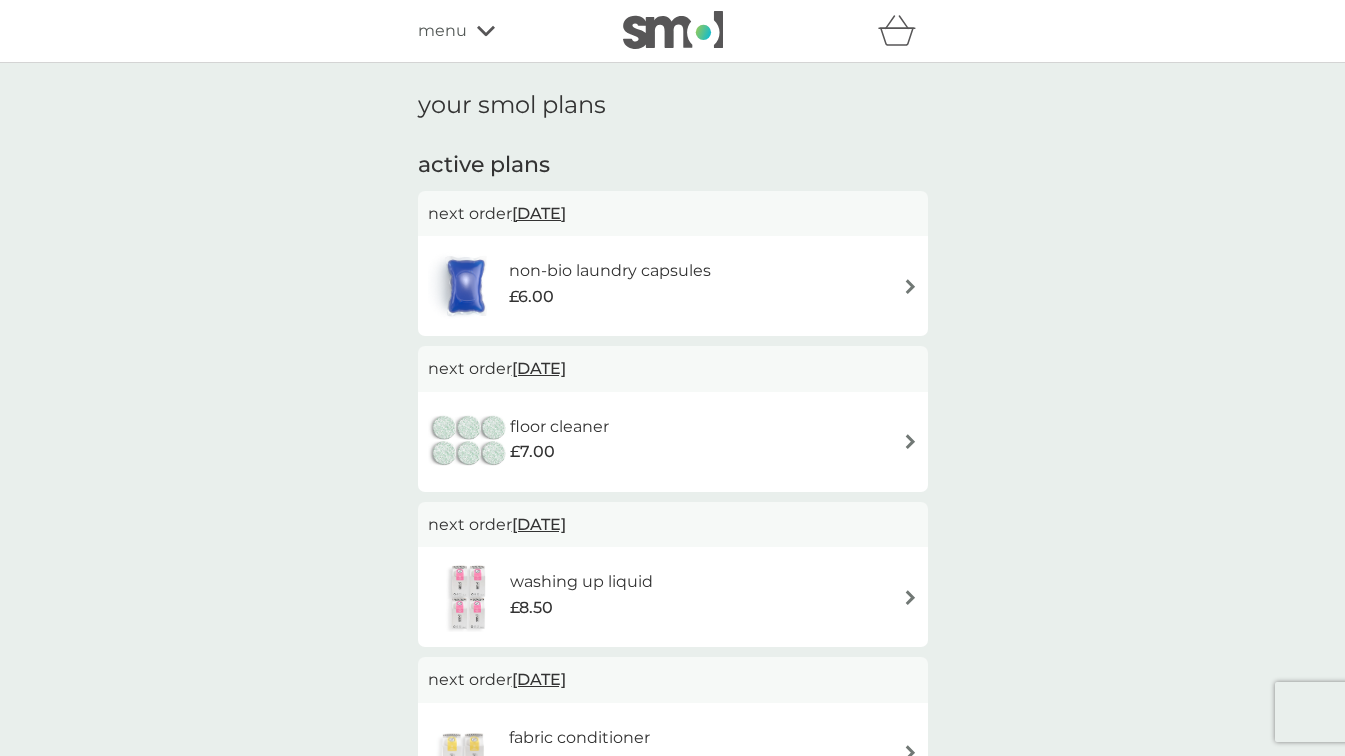 click on "[DATE]" at bounding box center (539, 368) 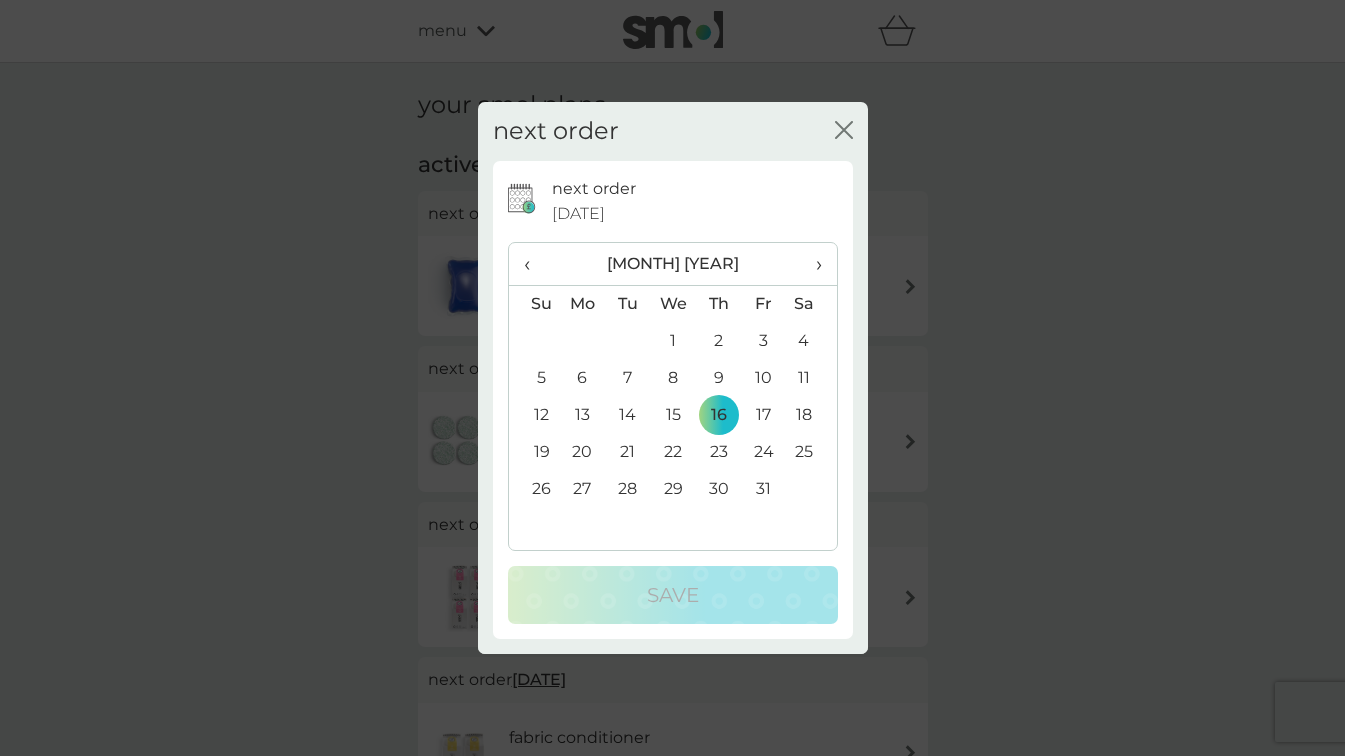 click on "›" at bounding box center (811, 264) 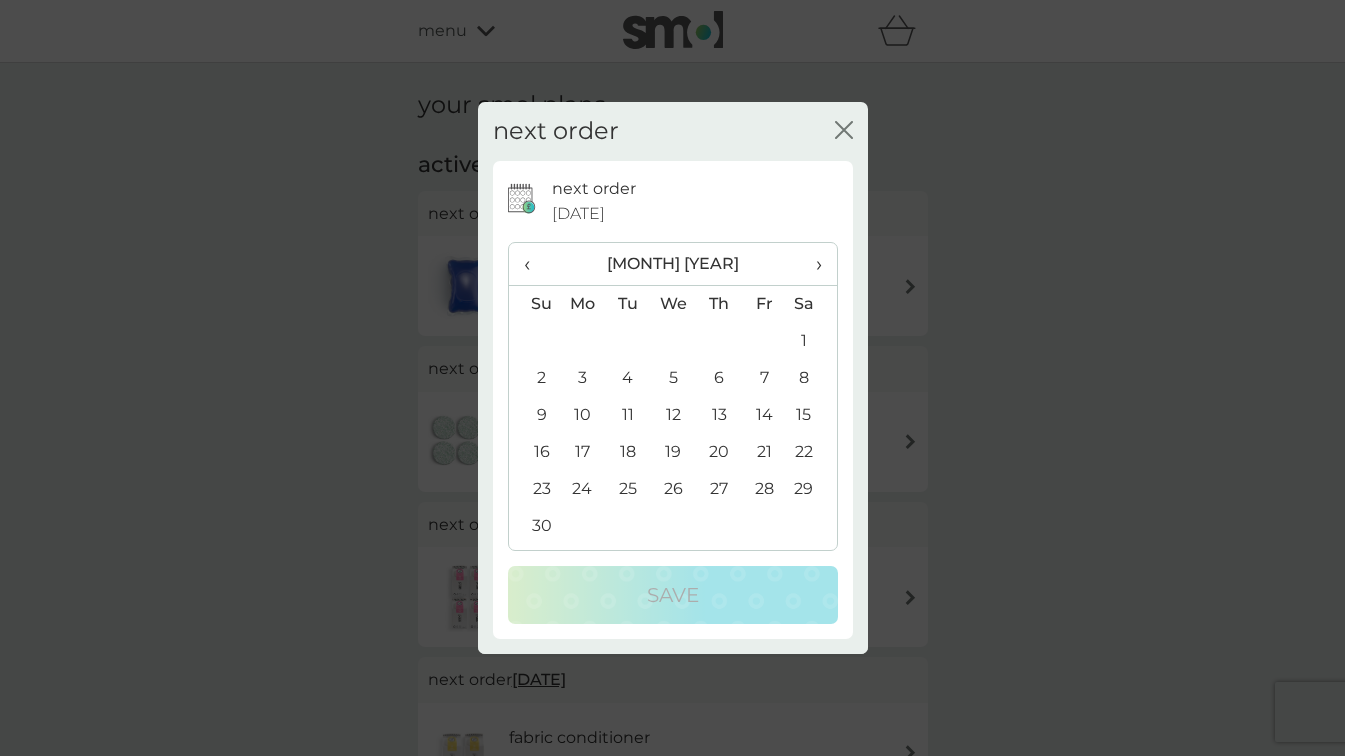 click on "›" at bounding box center (811, 264) 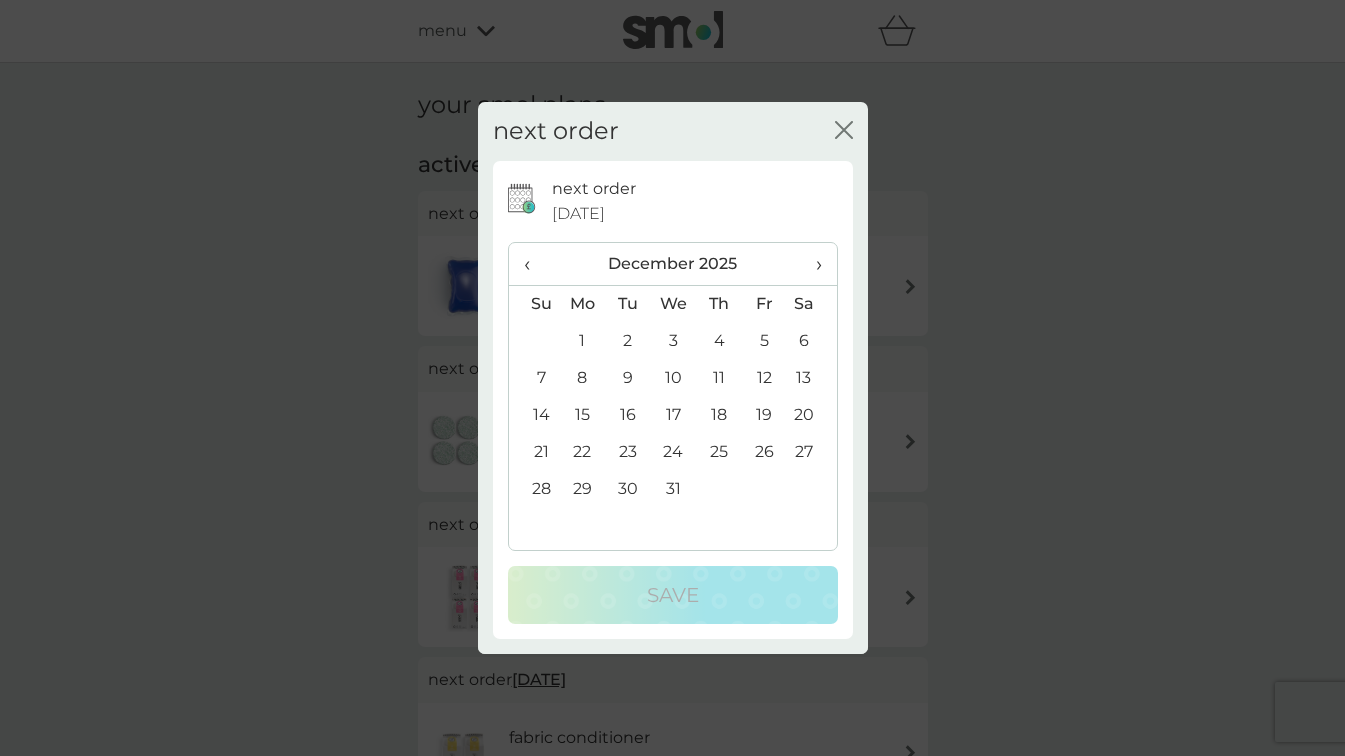 click on "›" at bounding box center (811, 264) 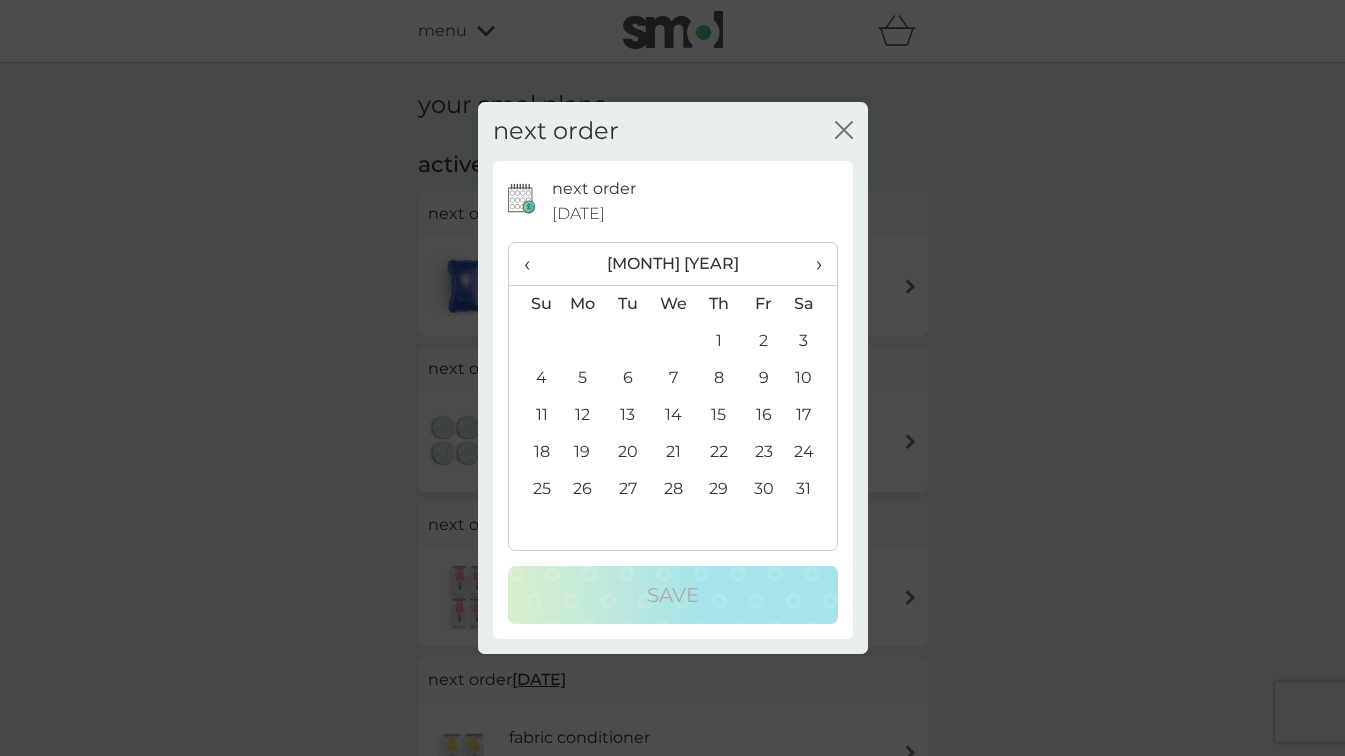 click on "›" at bounding box center (811, 264) 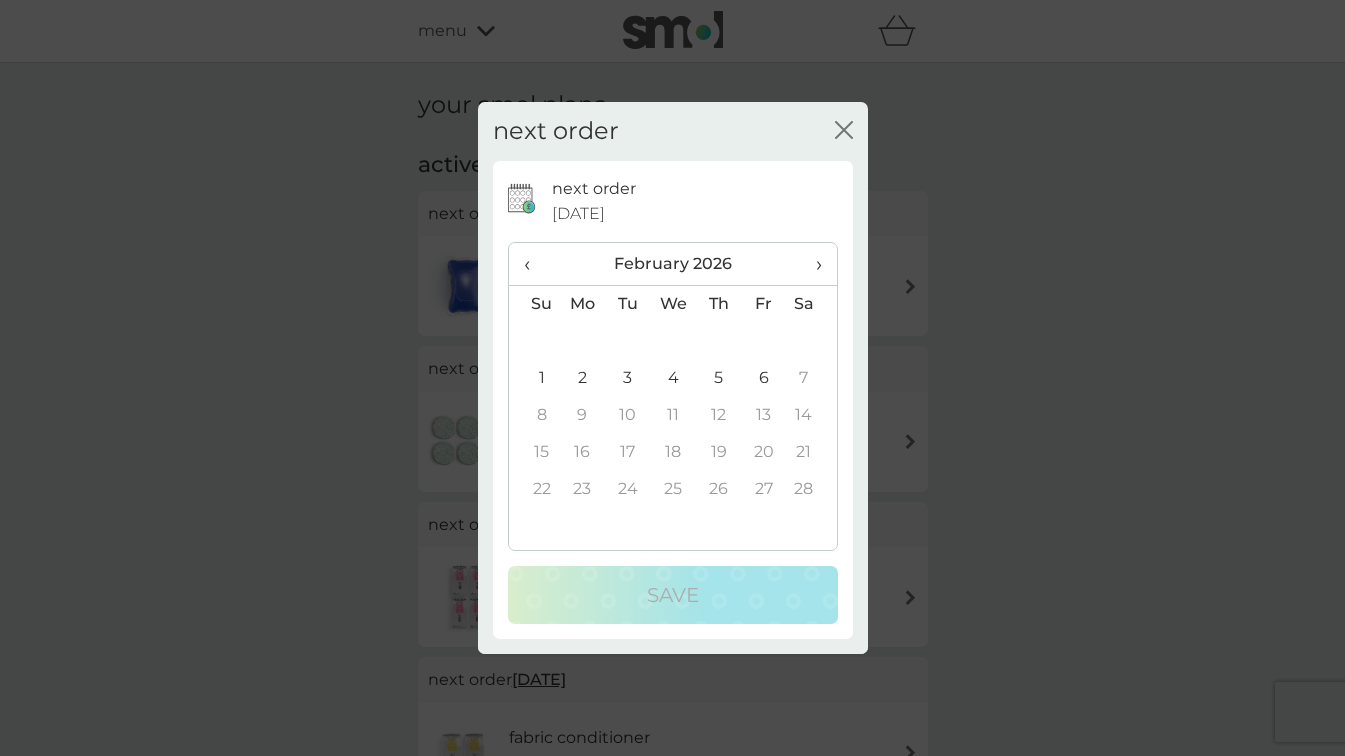 click on "6" at bounding box center [763, 378] 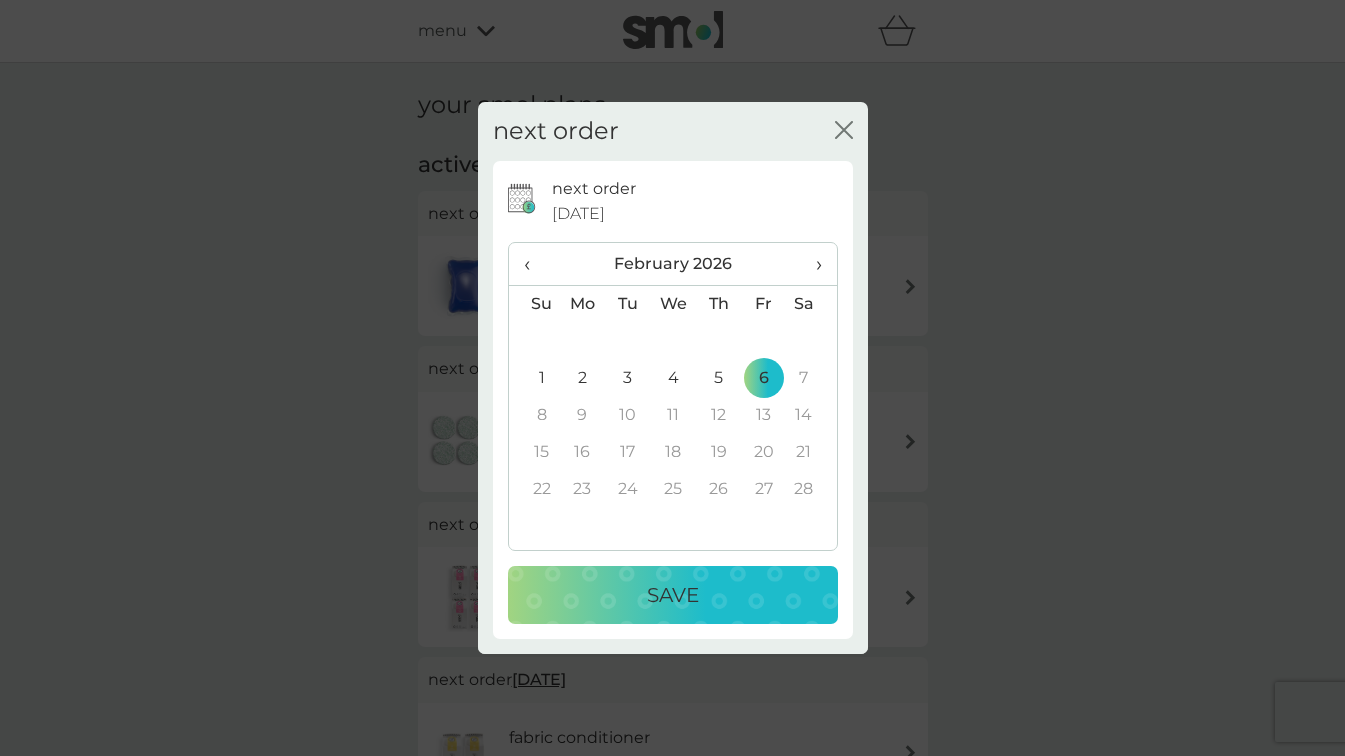 click on "Save" at bounding box center (673, 595) 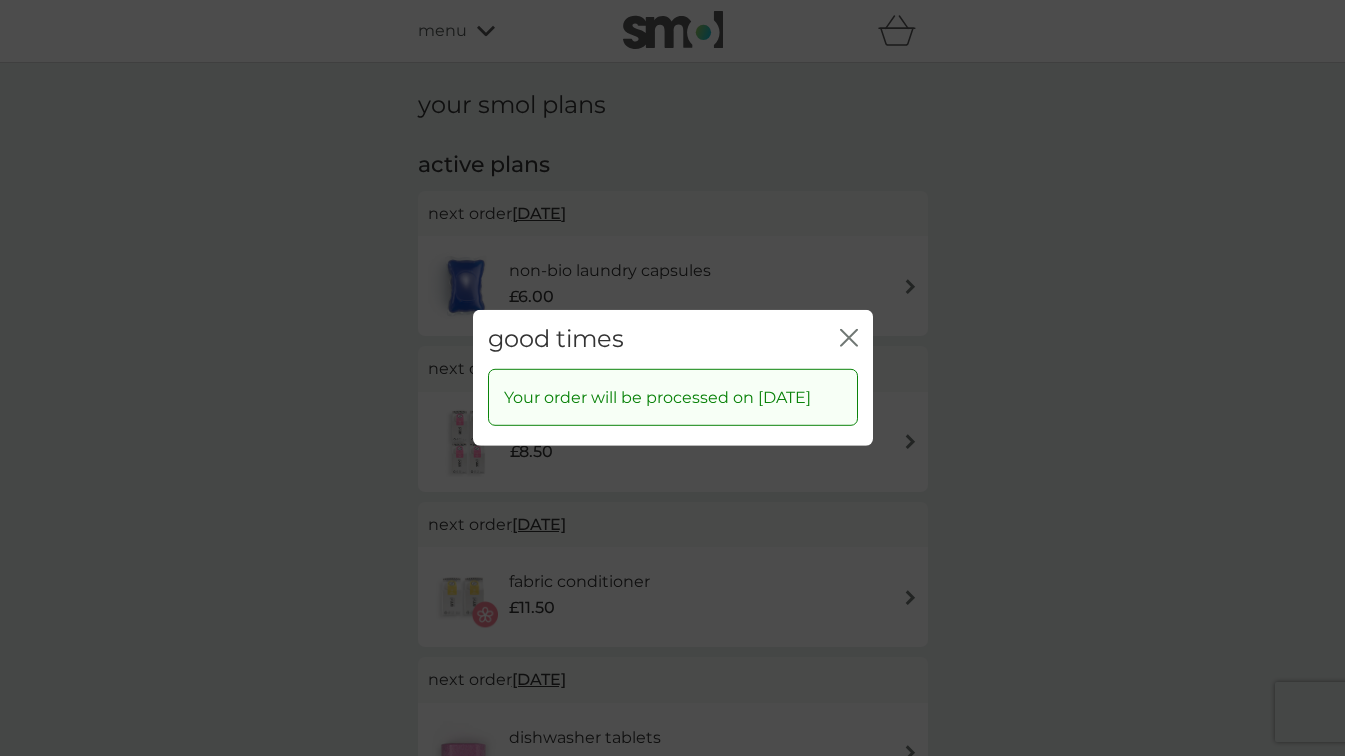 click on "close" 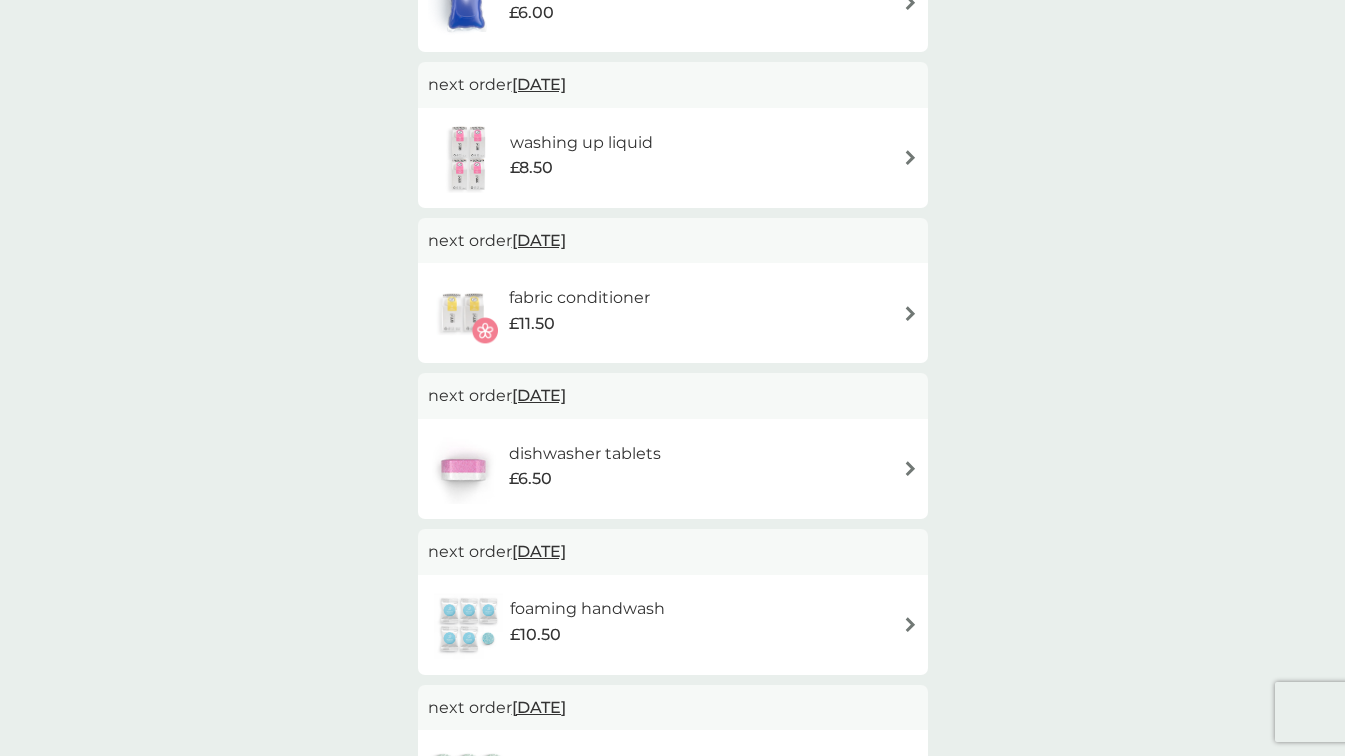 scroll, scrollTop: 208, scrollLeft: 0, axis: vertical 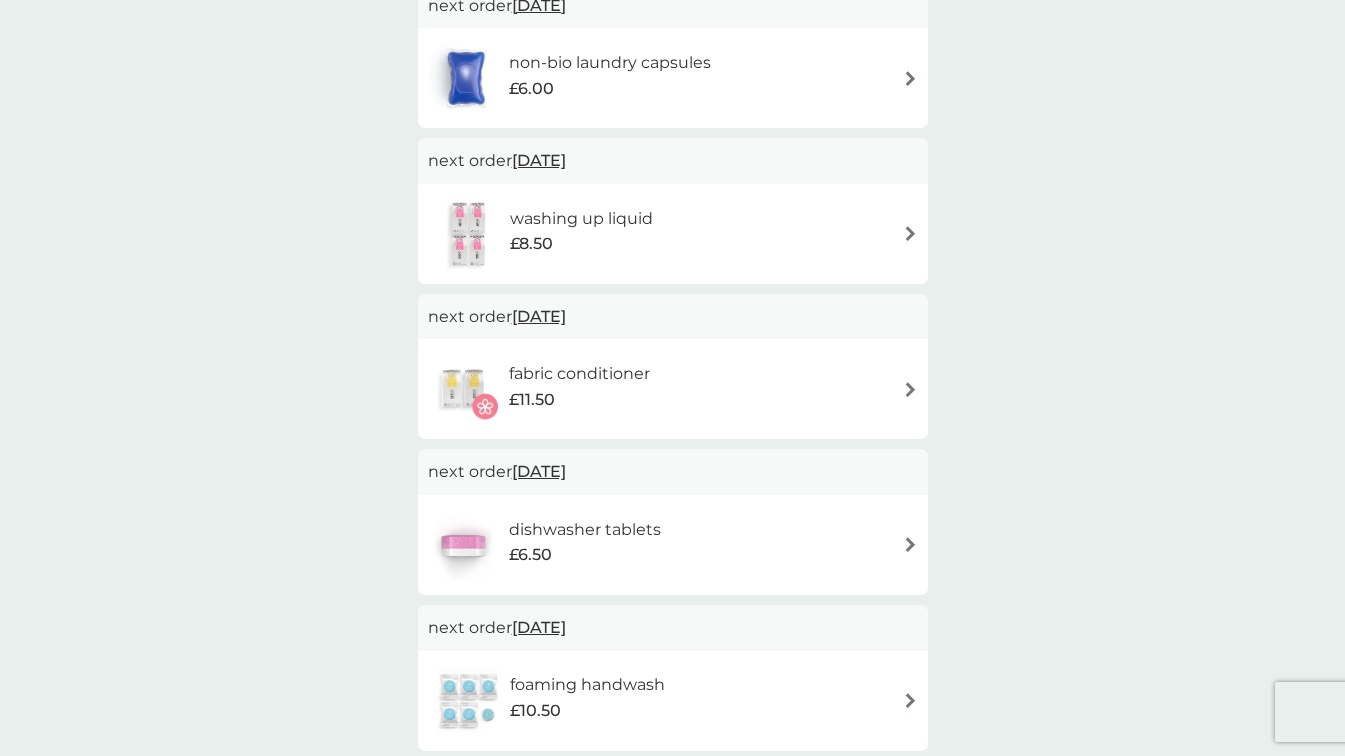click on "[DATE]" at bounding box center (539, 160) 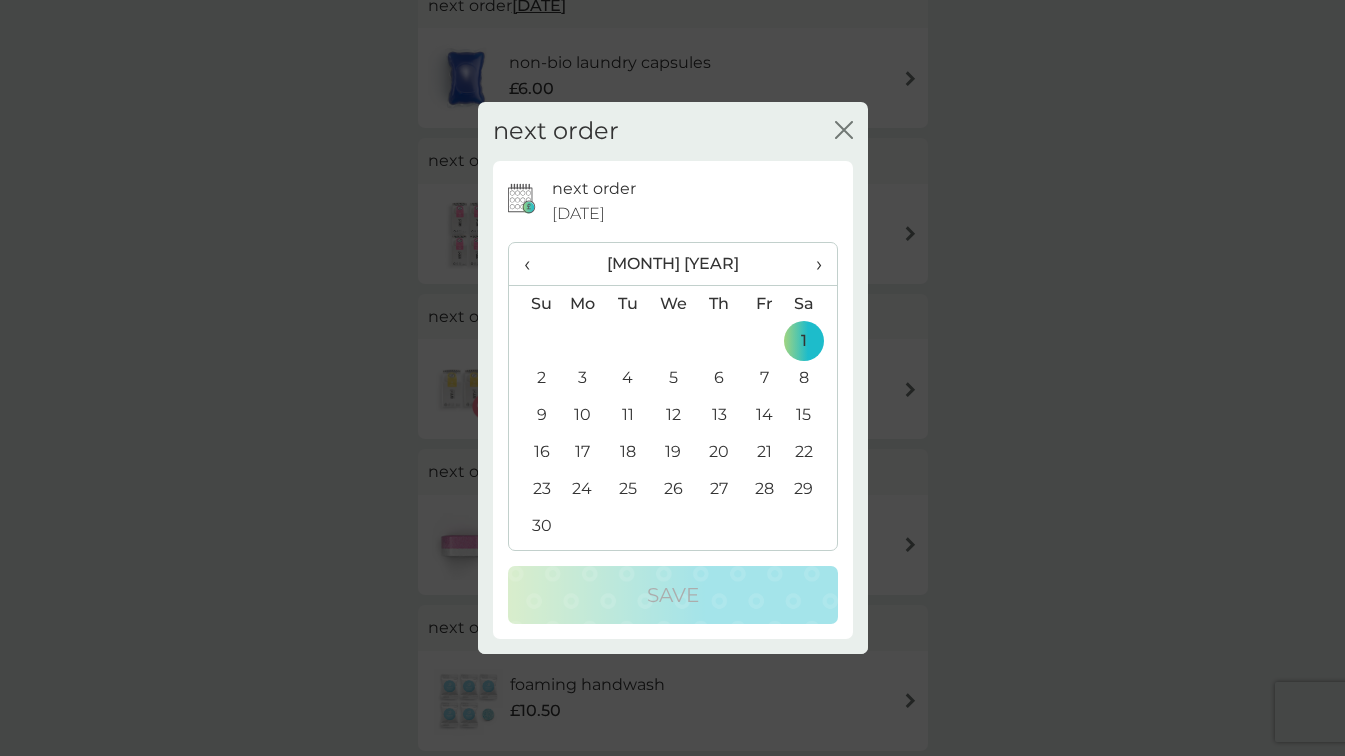 click on "›" at bounding box center [811, 264] 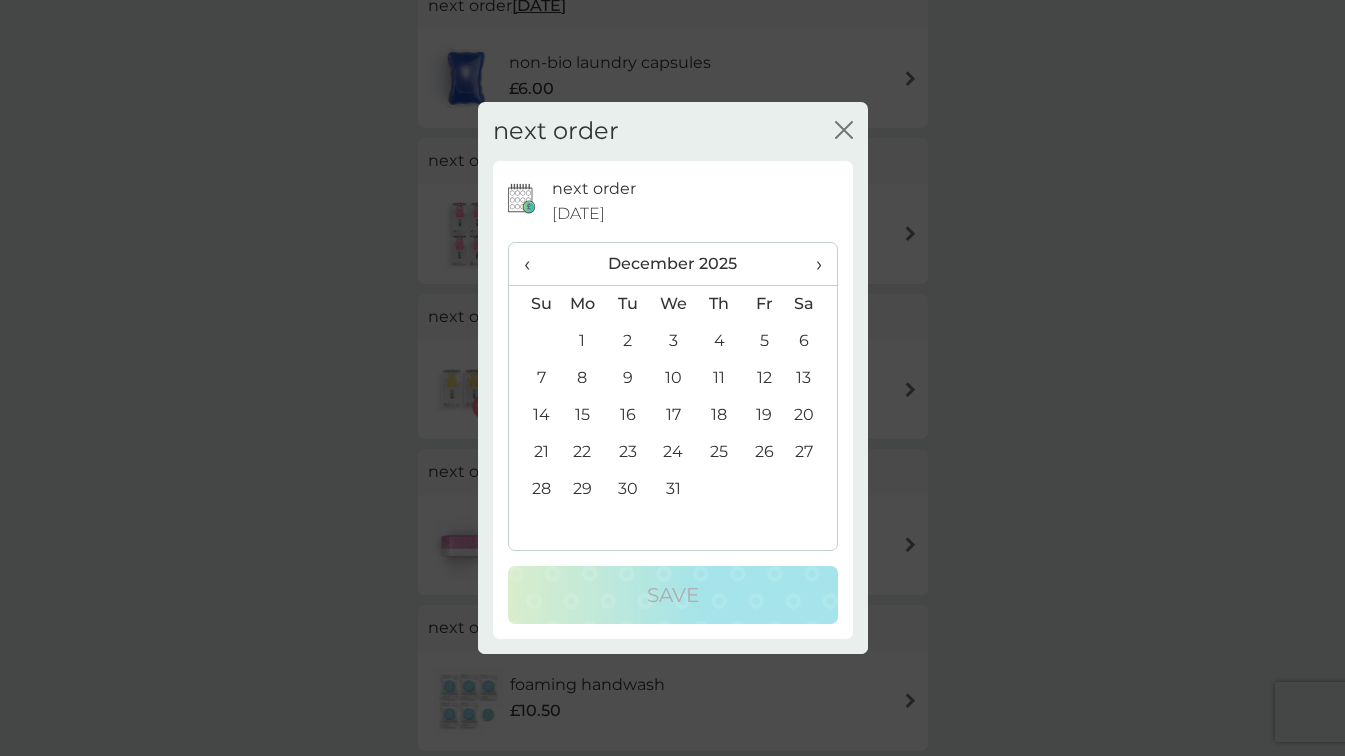 click on "›" at bounding box center [811, 264] 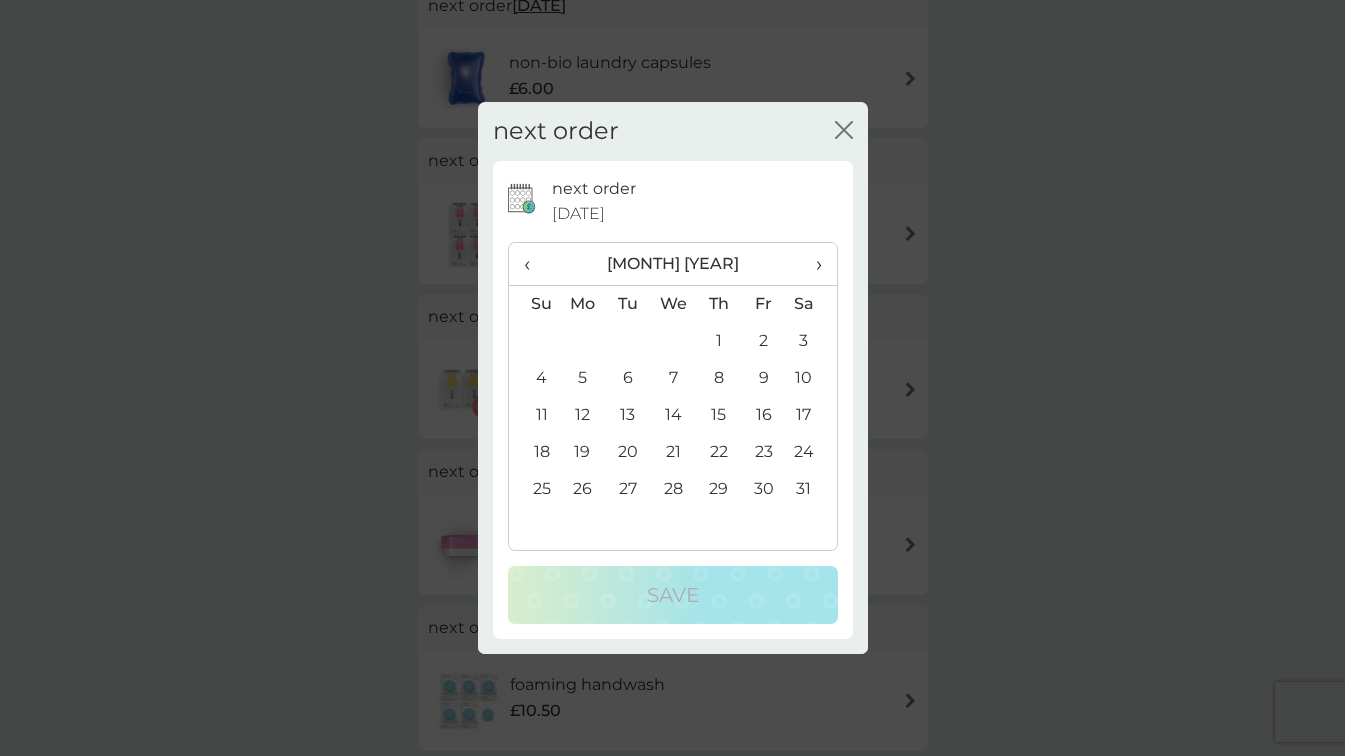 click on "›" at bounding box center [811, 264] 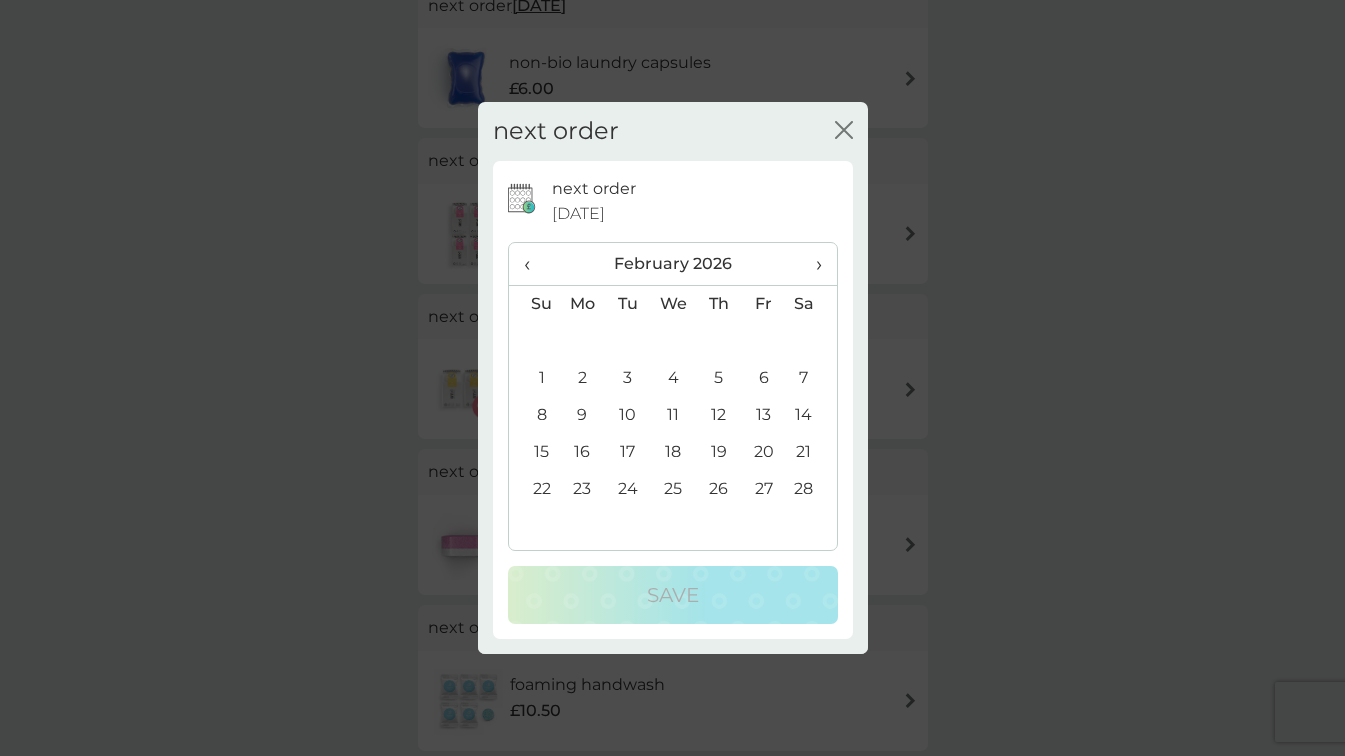 click on "1" at bounding box center (534, 378) 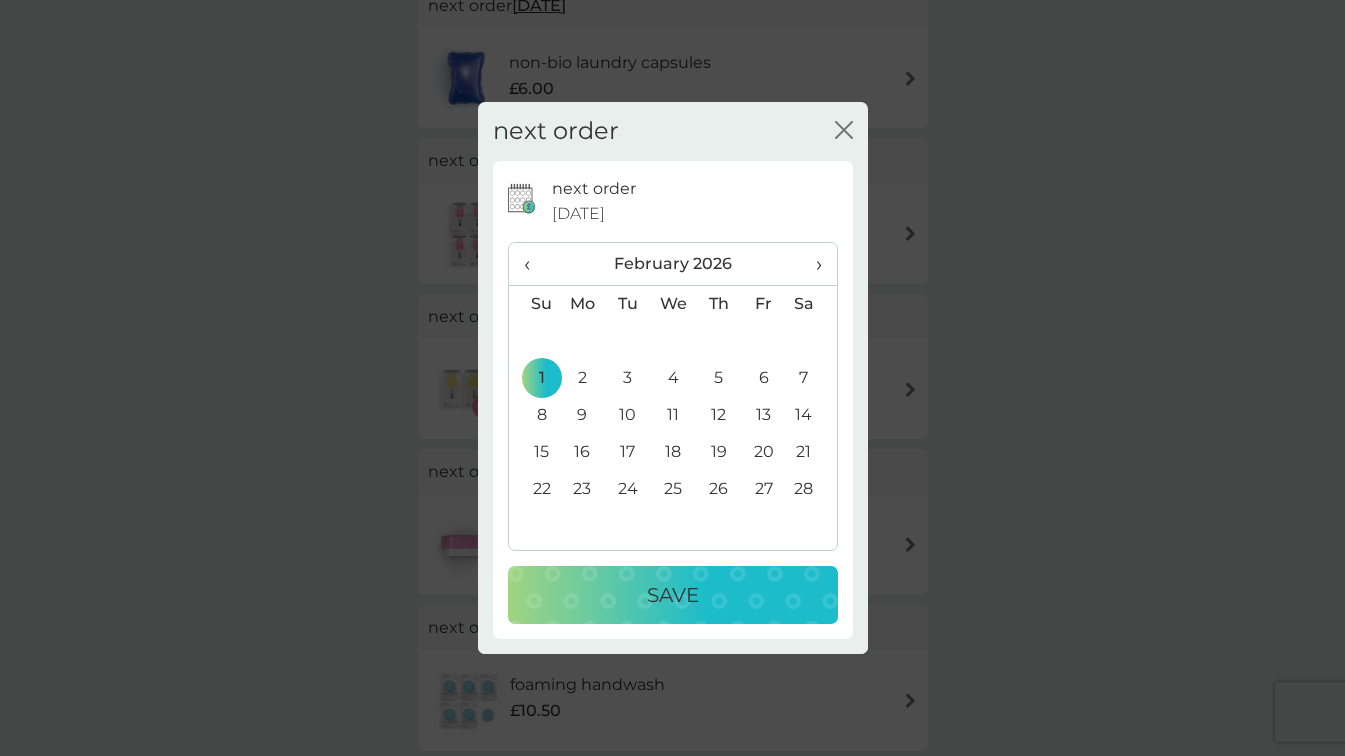 click on "Save" at bounding box center [673, 595] 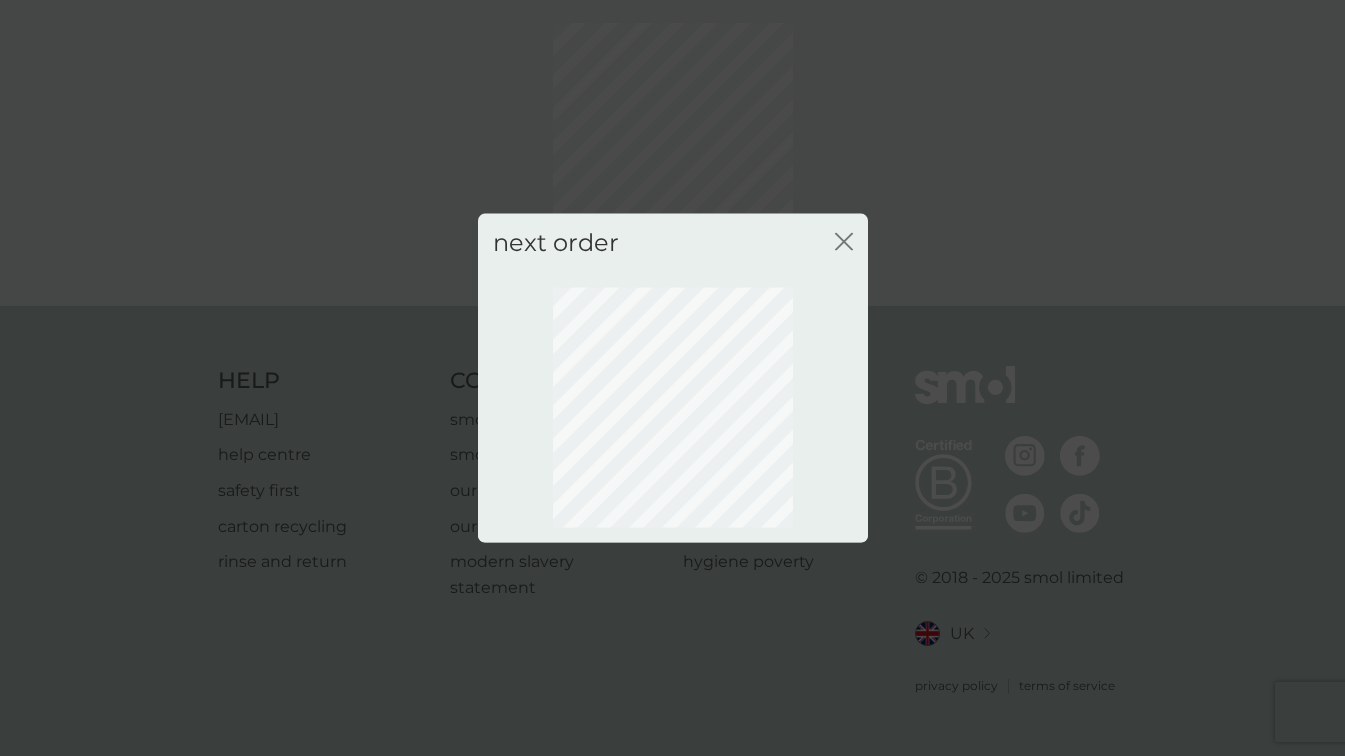 scroll, scrollTop: 82, scrollLeft: 0, axis: vertical 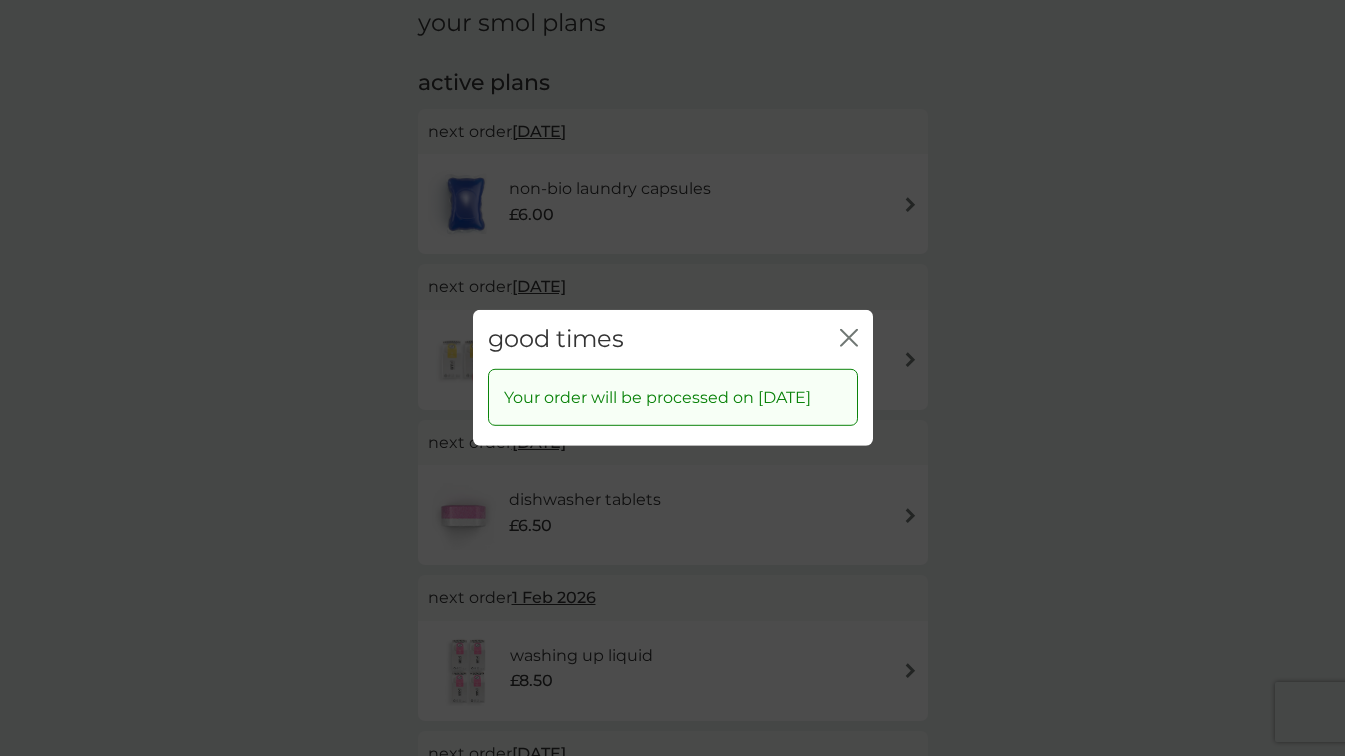 click 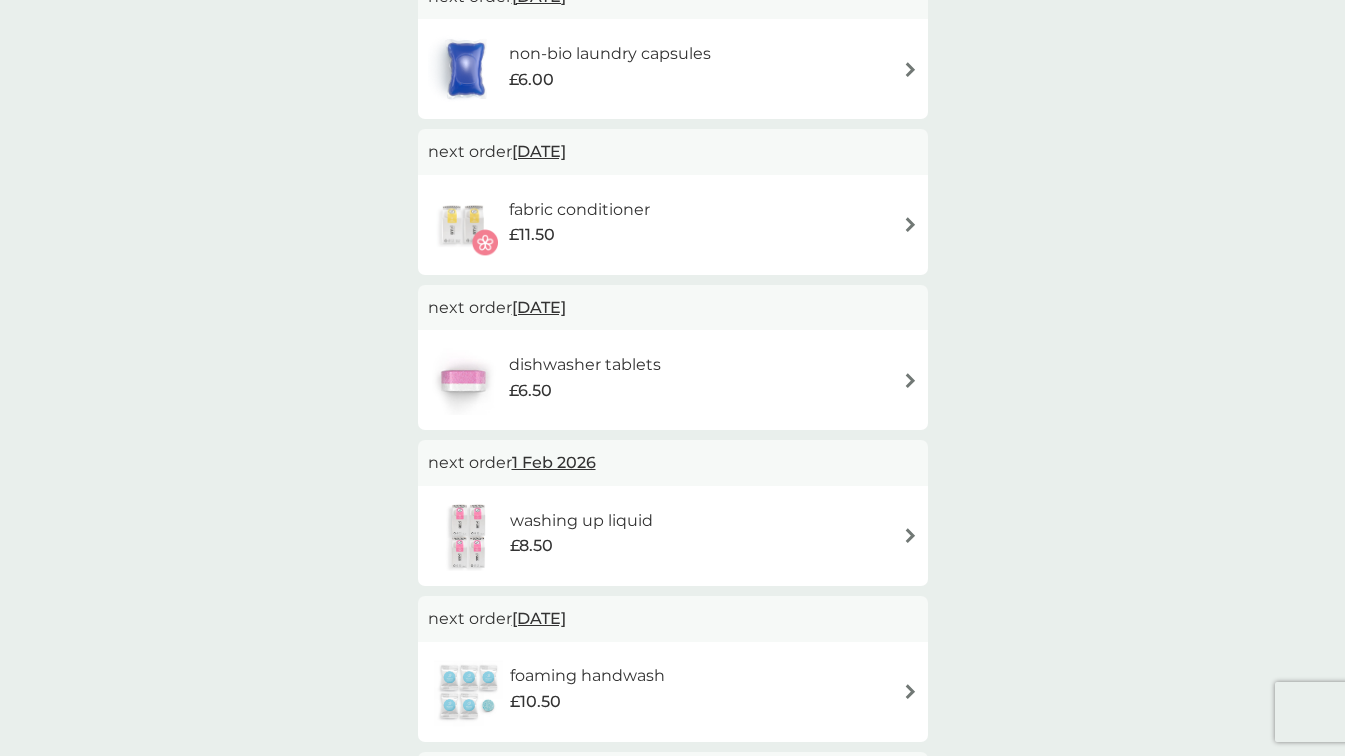 scroll, scrollTop: 218, scrollLeft: 0, axis: vertical 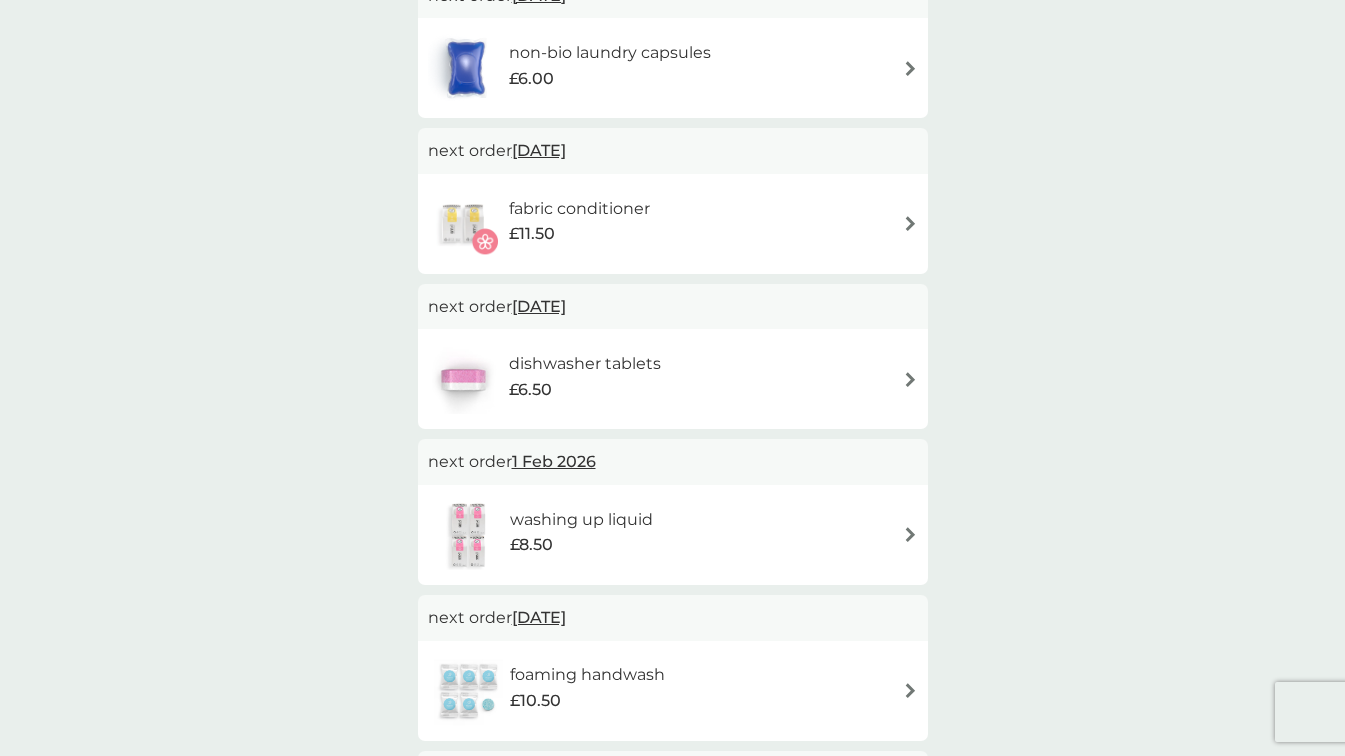click on "1 Feb 2026" at bounding box center [554, 461] 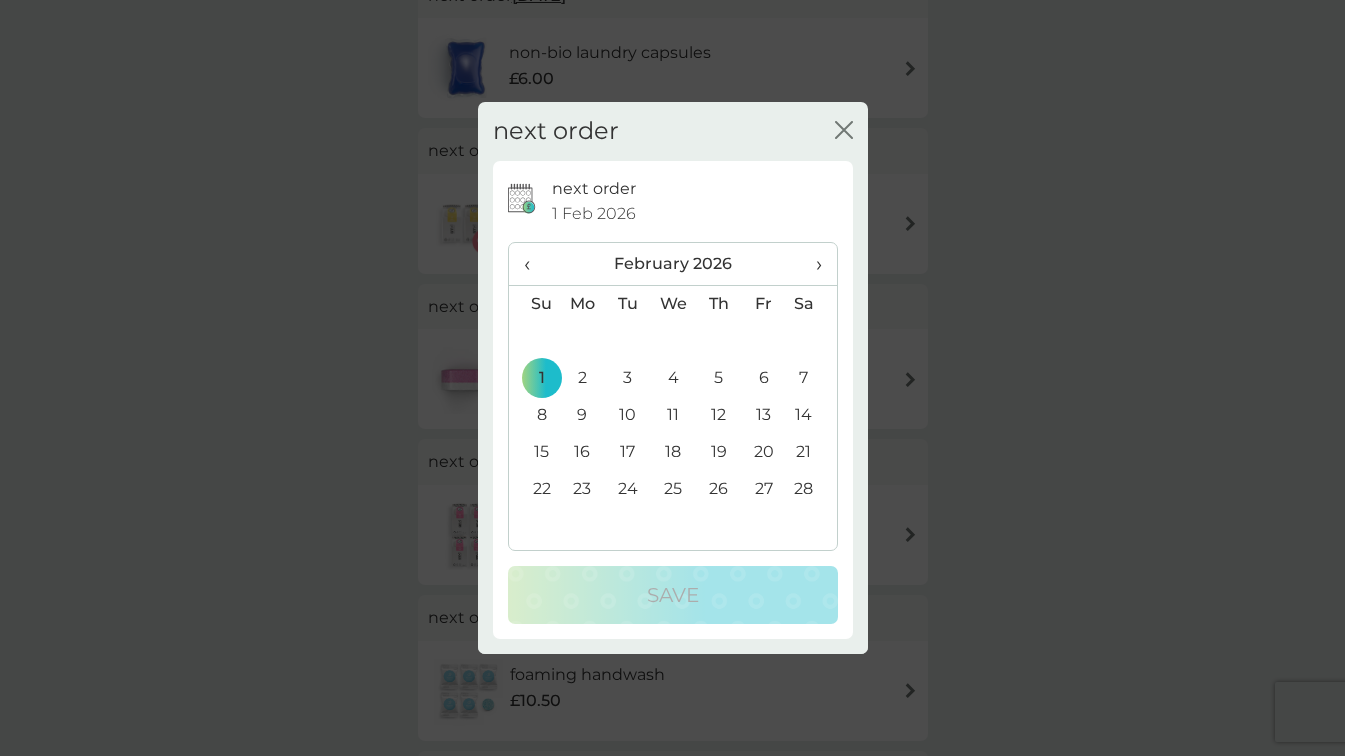 click on "6" at bounding box center (763, 378) 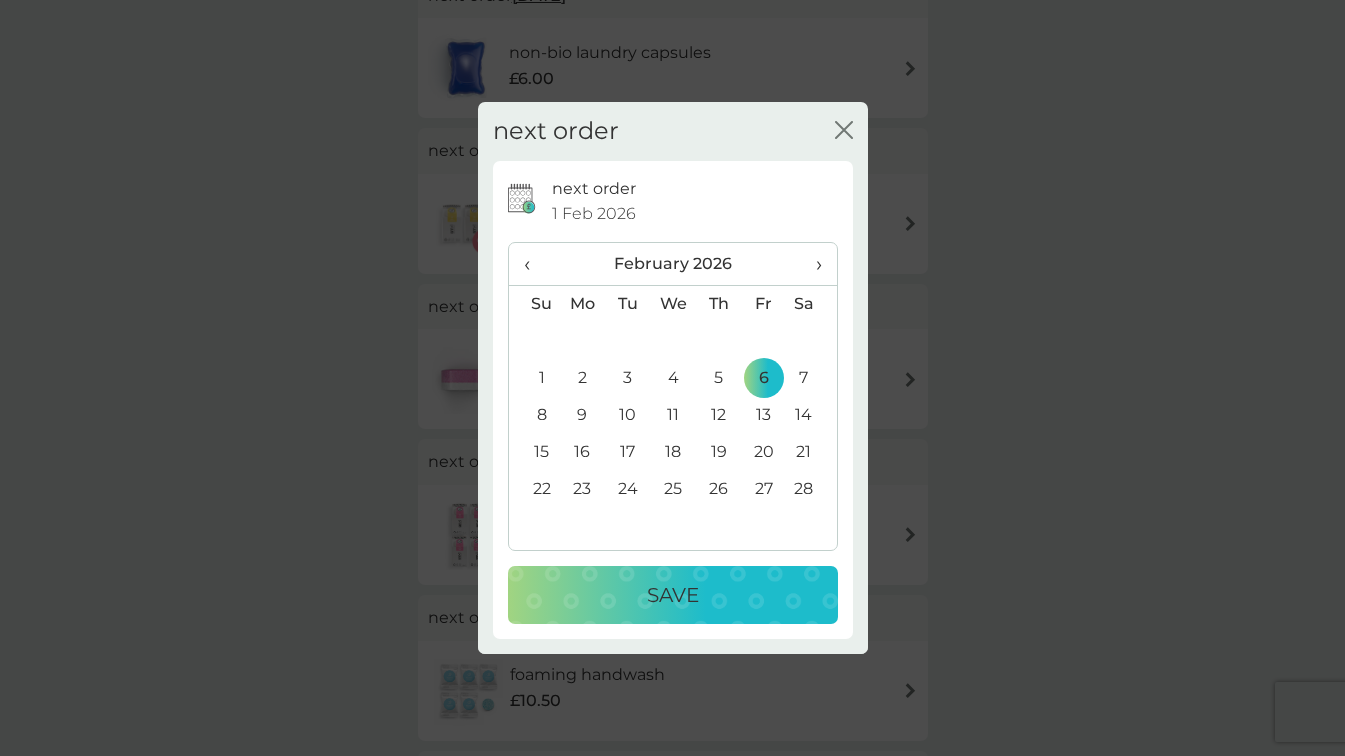 click on "Save" at bounding box center (673, 595) 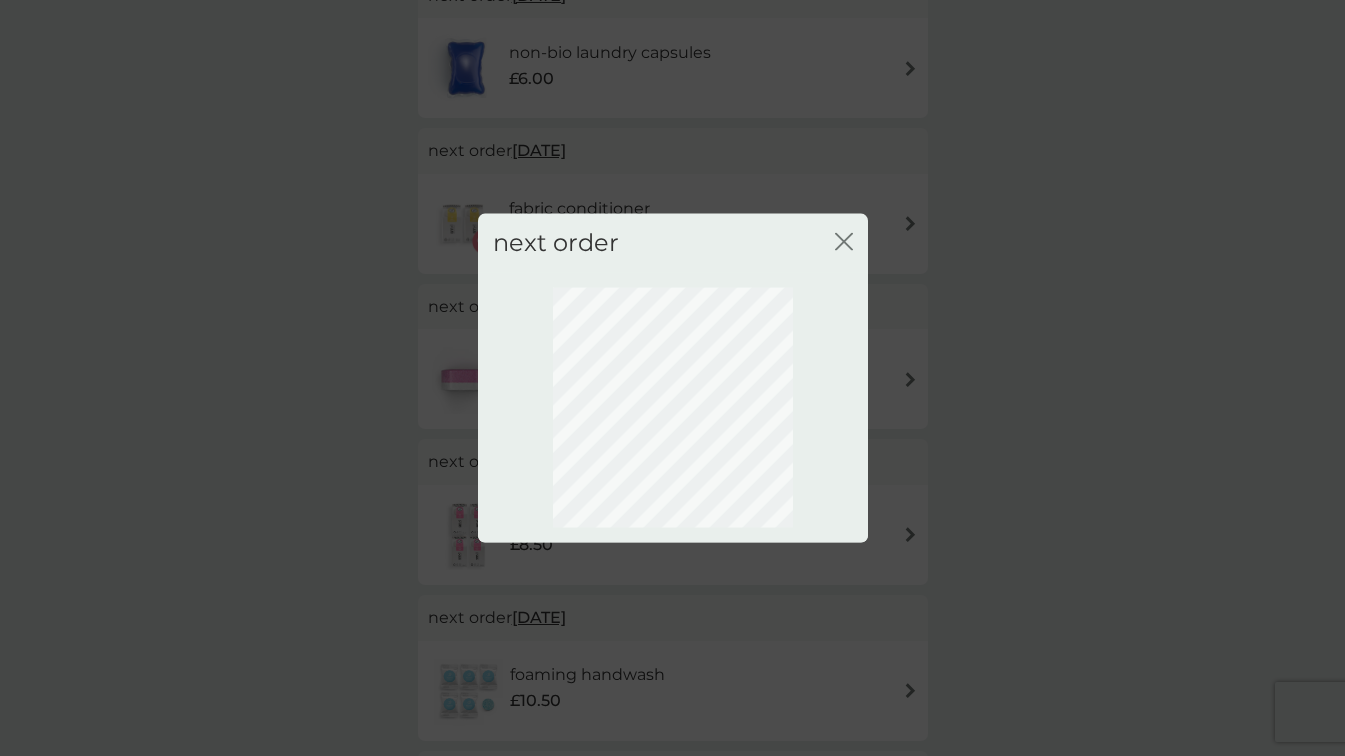 scroll, scrollTop: 82, scrollLeft: 0, axis: vertical 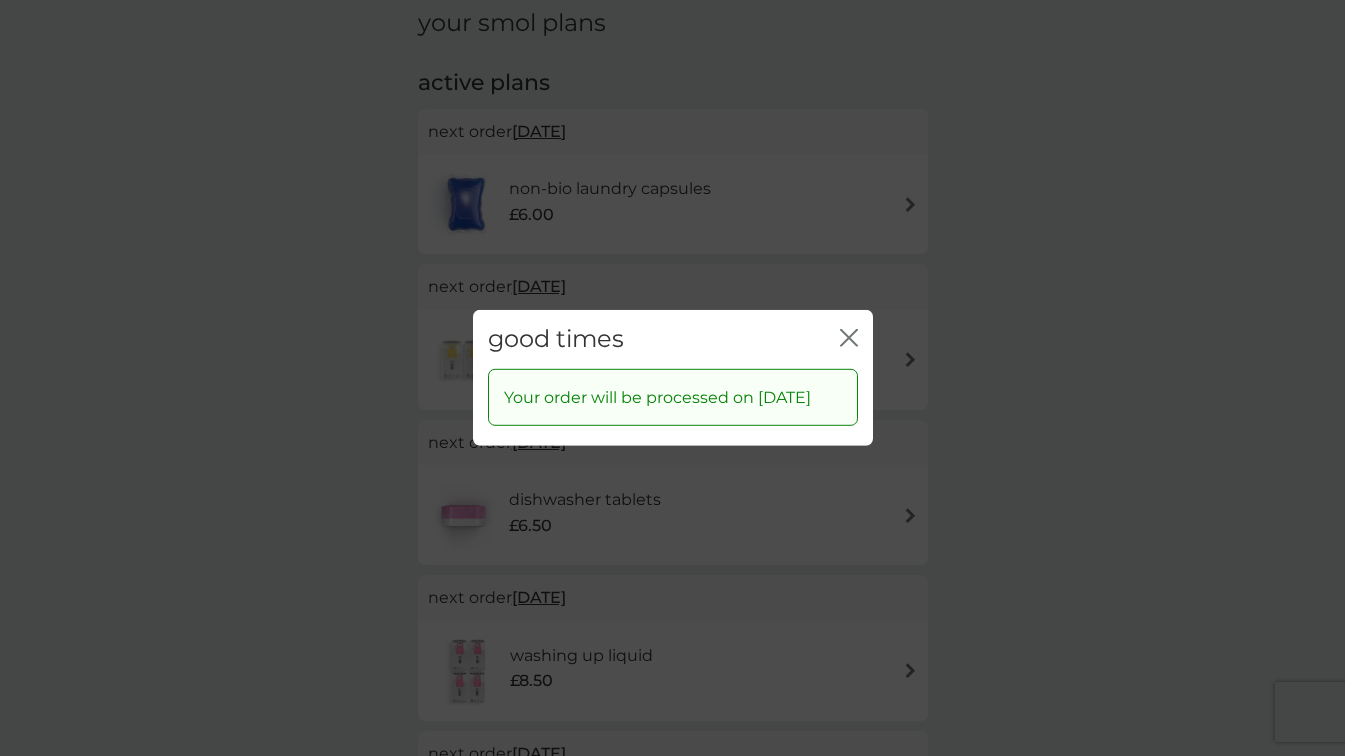 click on "close" 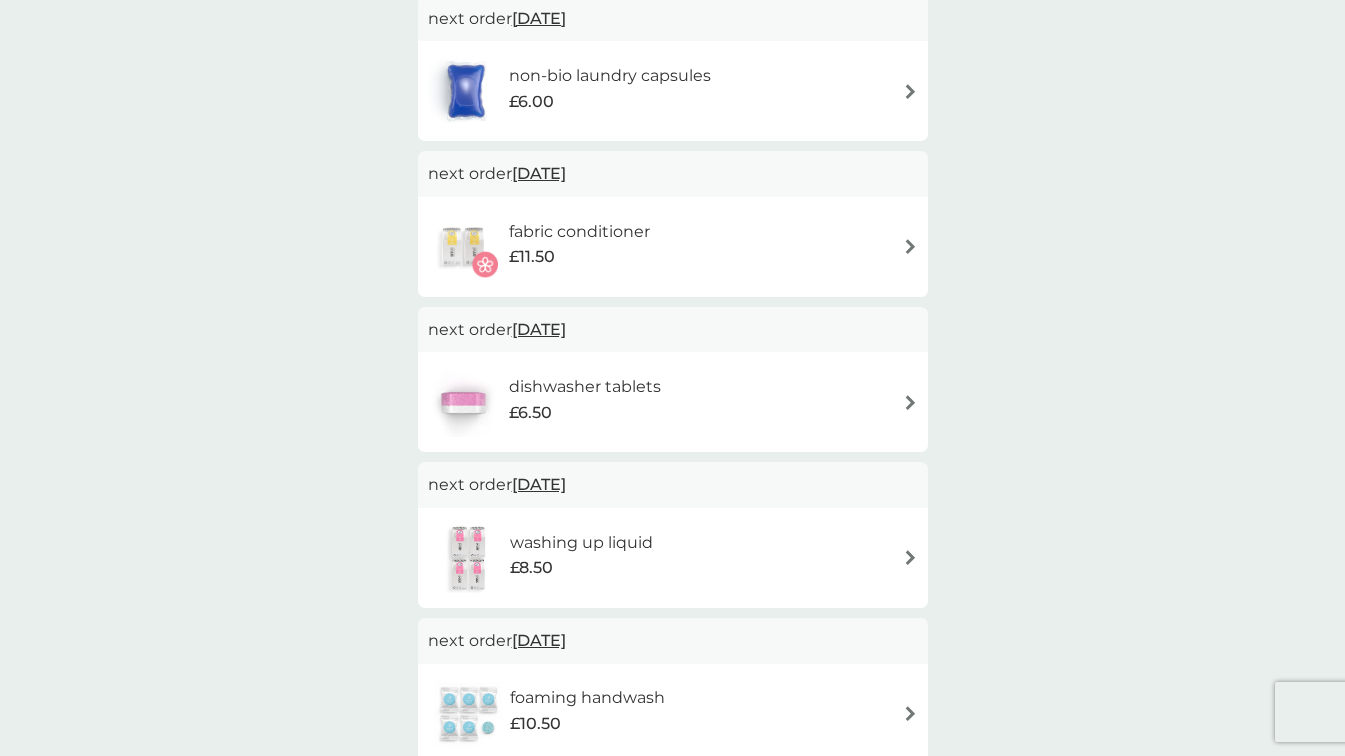 scroll, scrollTop: 0, scrollLeft: 0, axis: both 